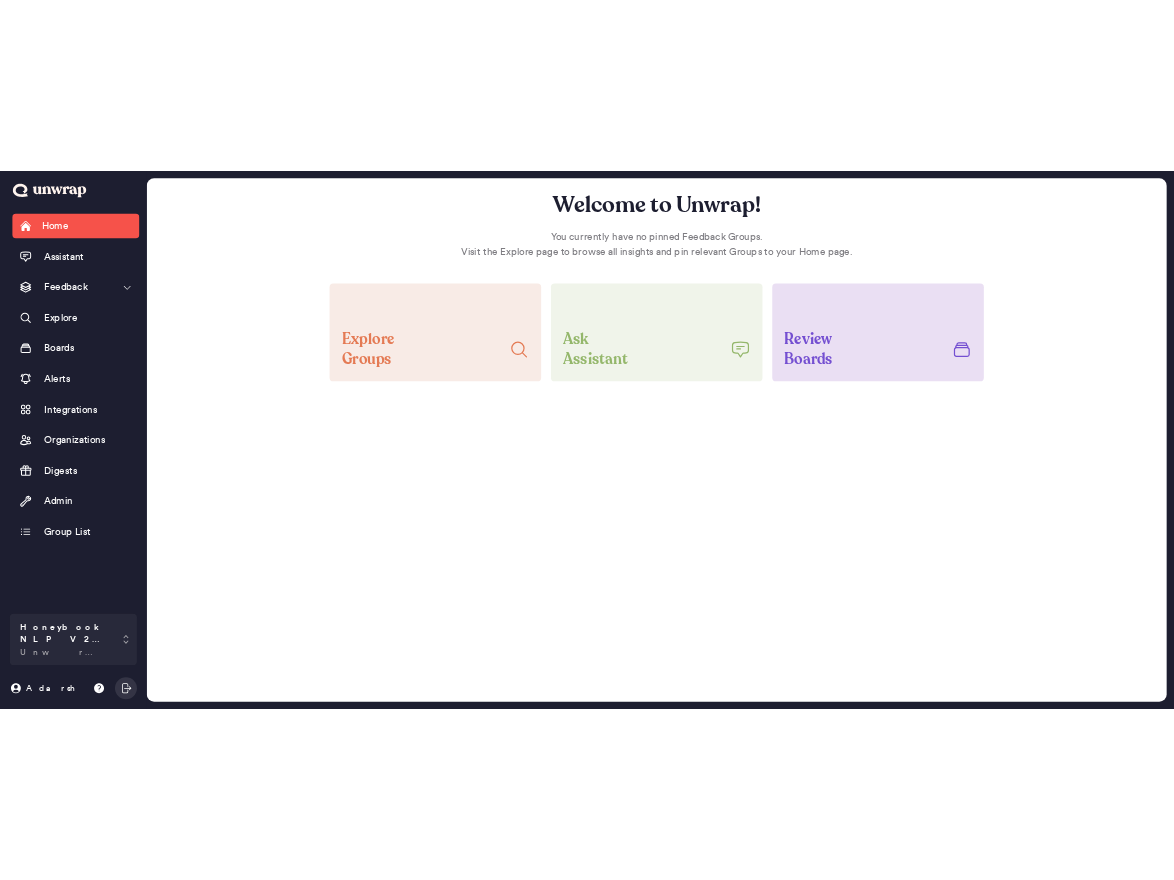 scroll, scrollTop: 0, scrollLeft: 0, axis: both 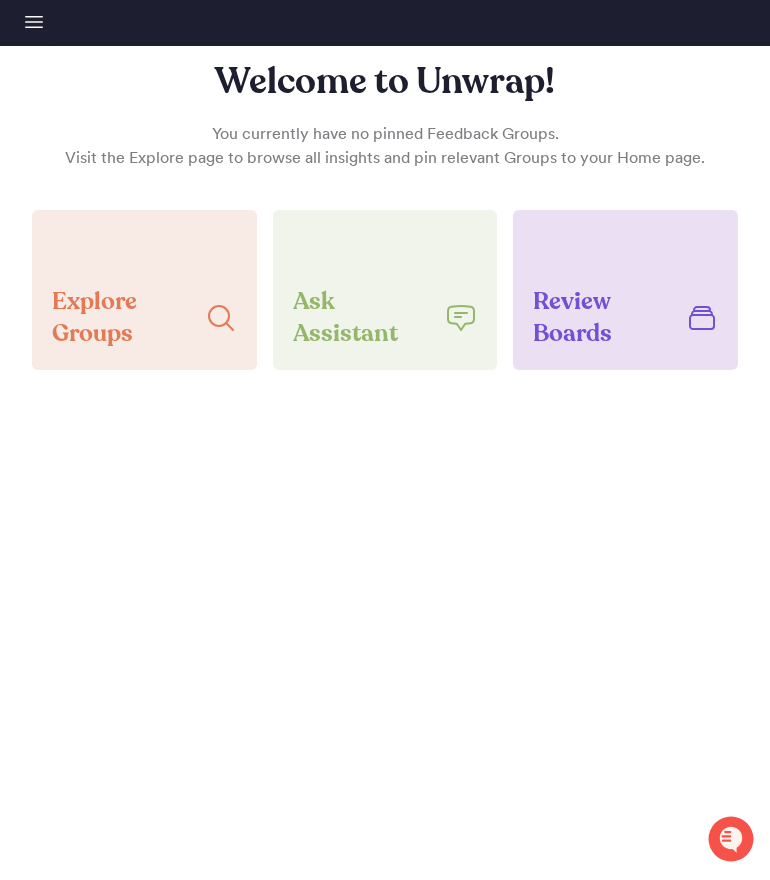 click 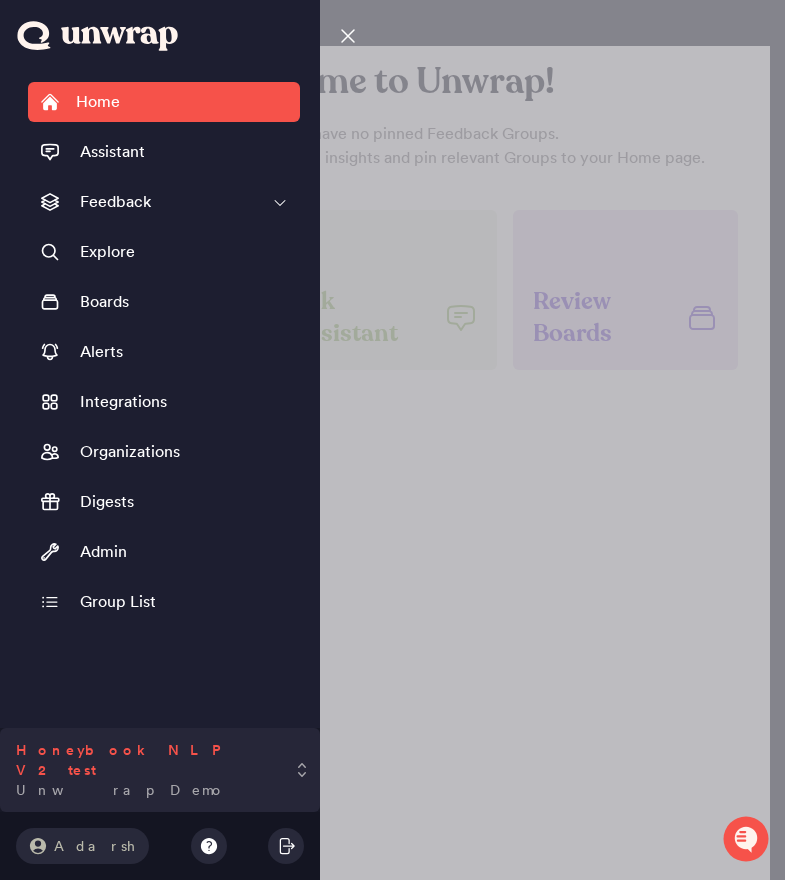 click on "Honeybook NLP V2 test Unwrap Demo" at bounding box center (160, 770) 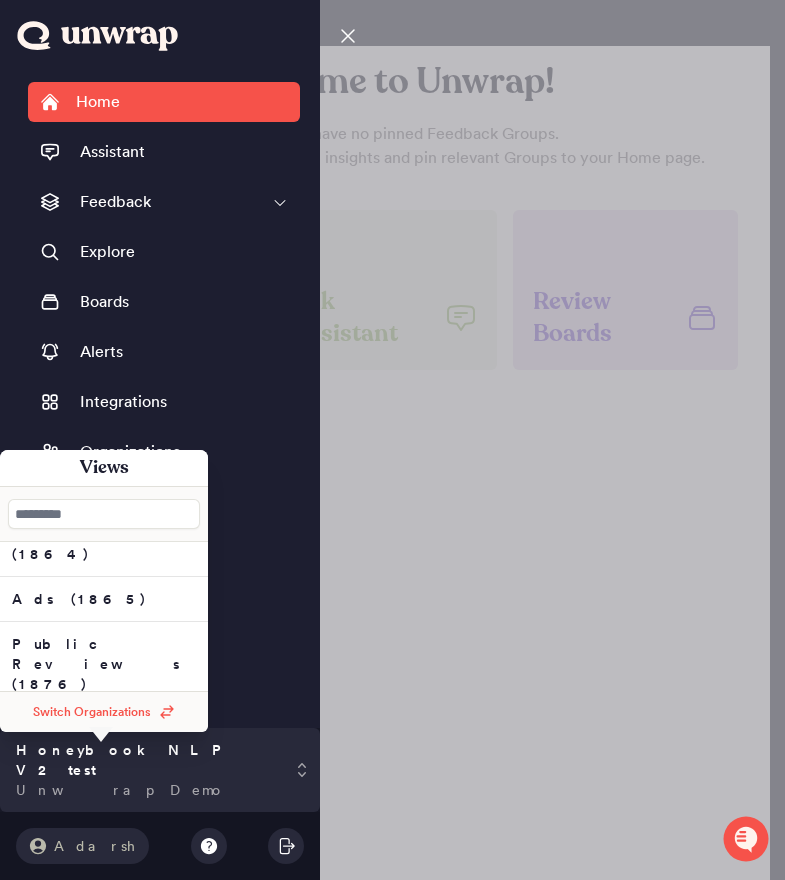 scroll, scrollTop: 5322, scrollLeft: 0, axis: vertical 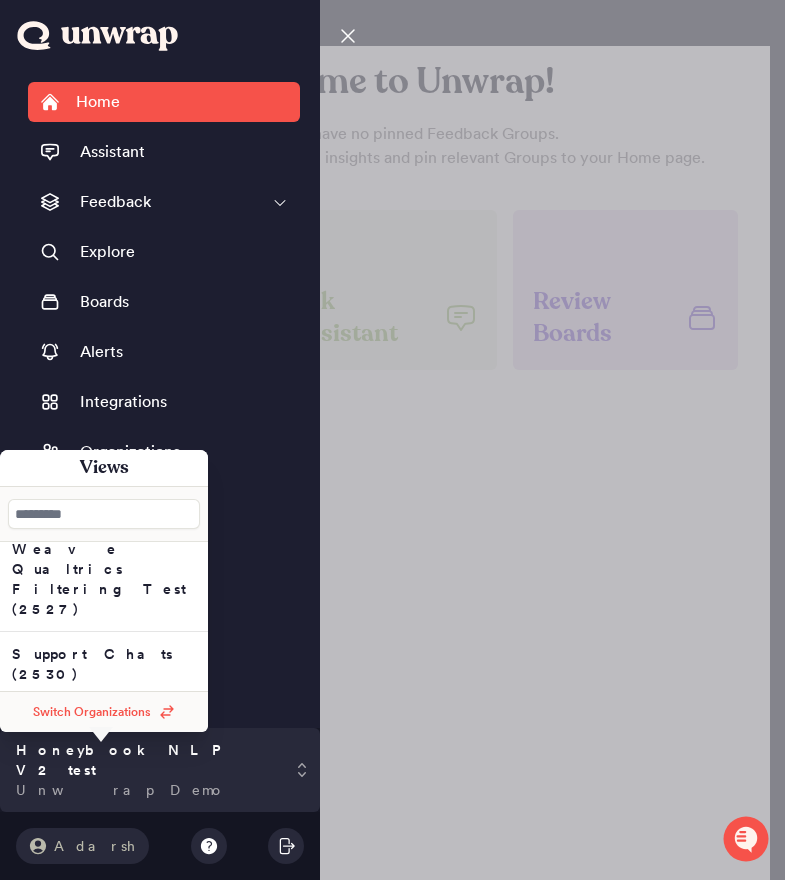 click on "Honeybook NLP V2 test (10121)" at bounding box center [104, 8709] 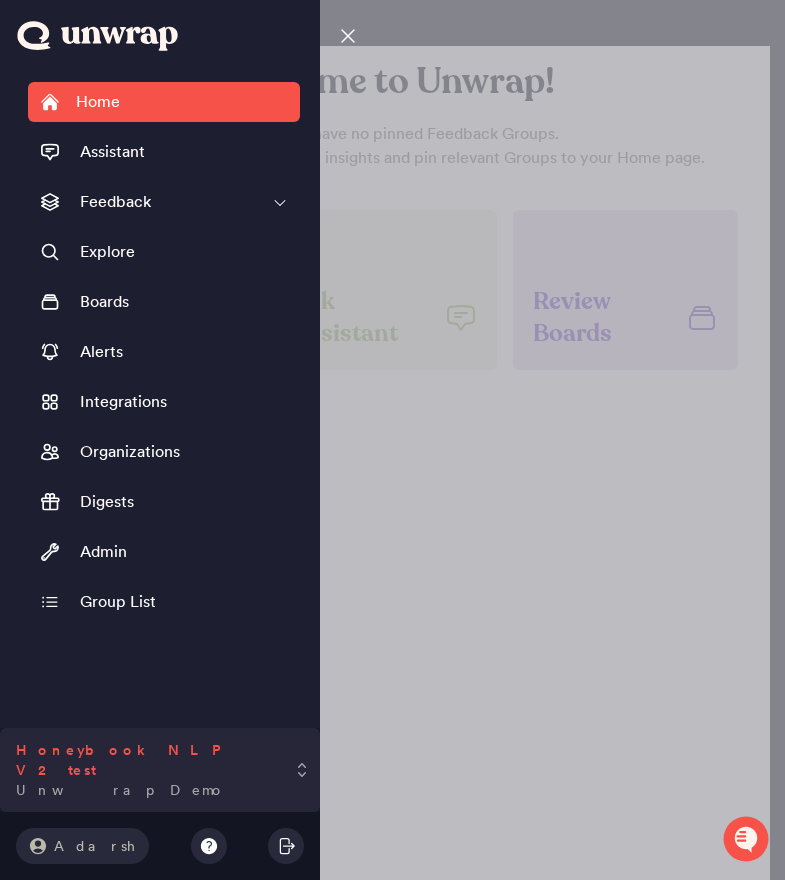 click on "Honeybook NLP V2 test Unwrap Demo" at bounding box center [146, 770] 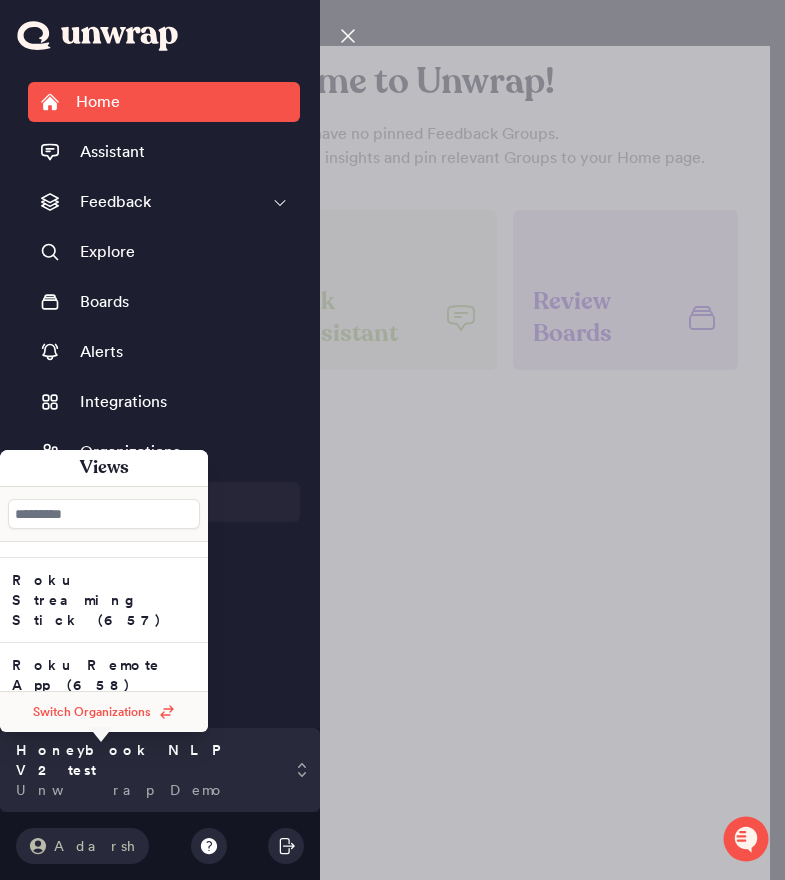 scroll, scrollTop: 1166, scrollLeft: 0, axis: vertical 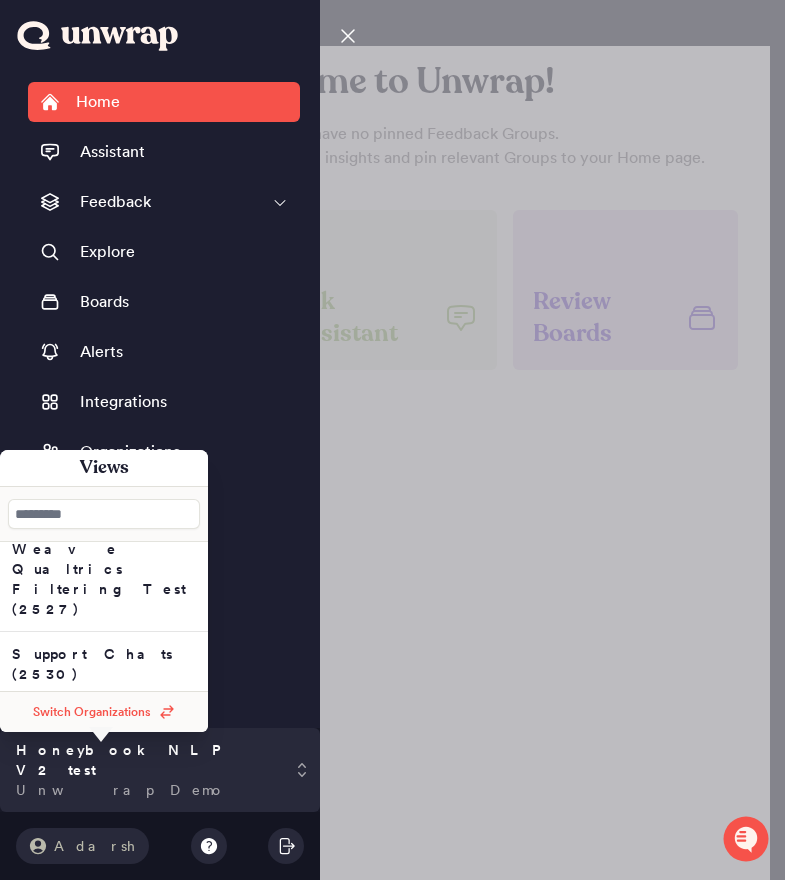 click 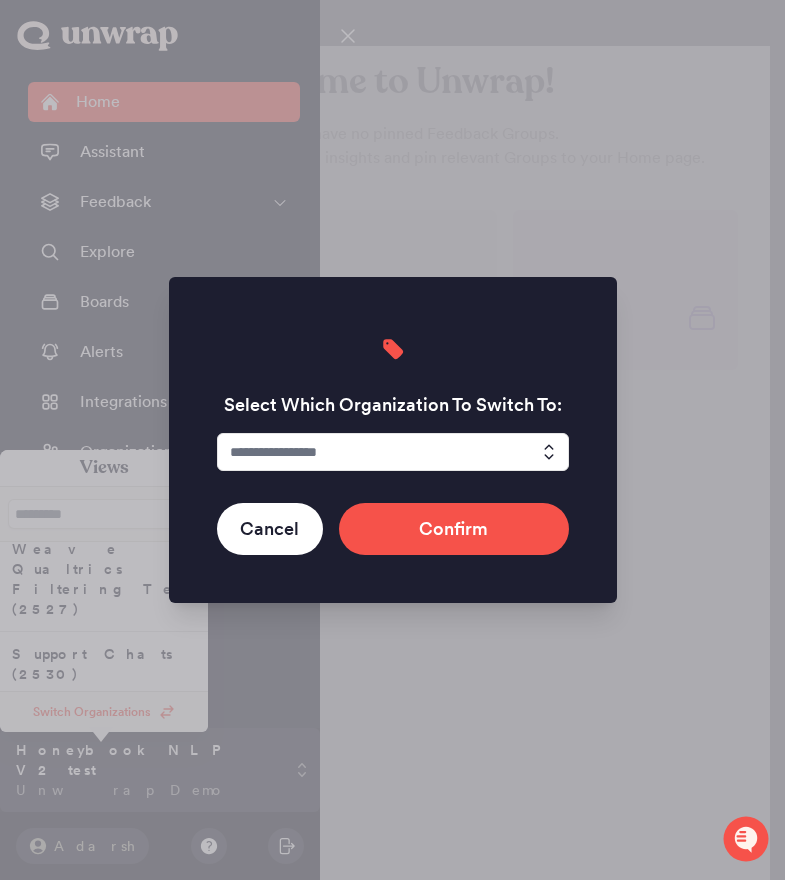 click at bounding box center (393, 452) 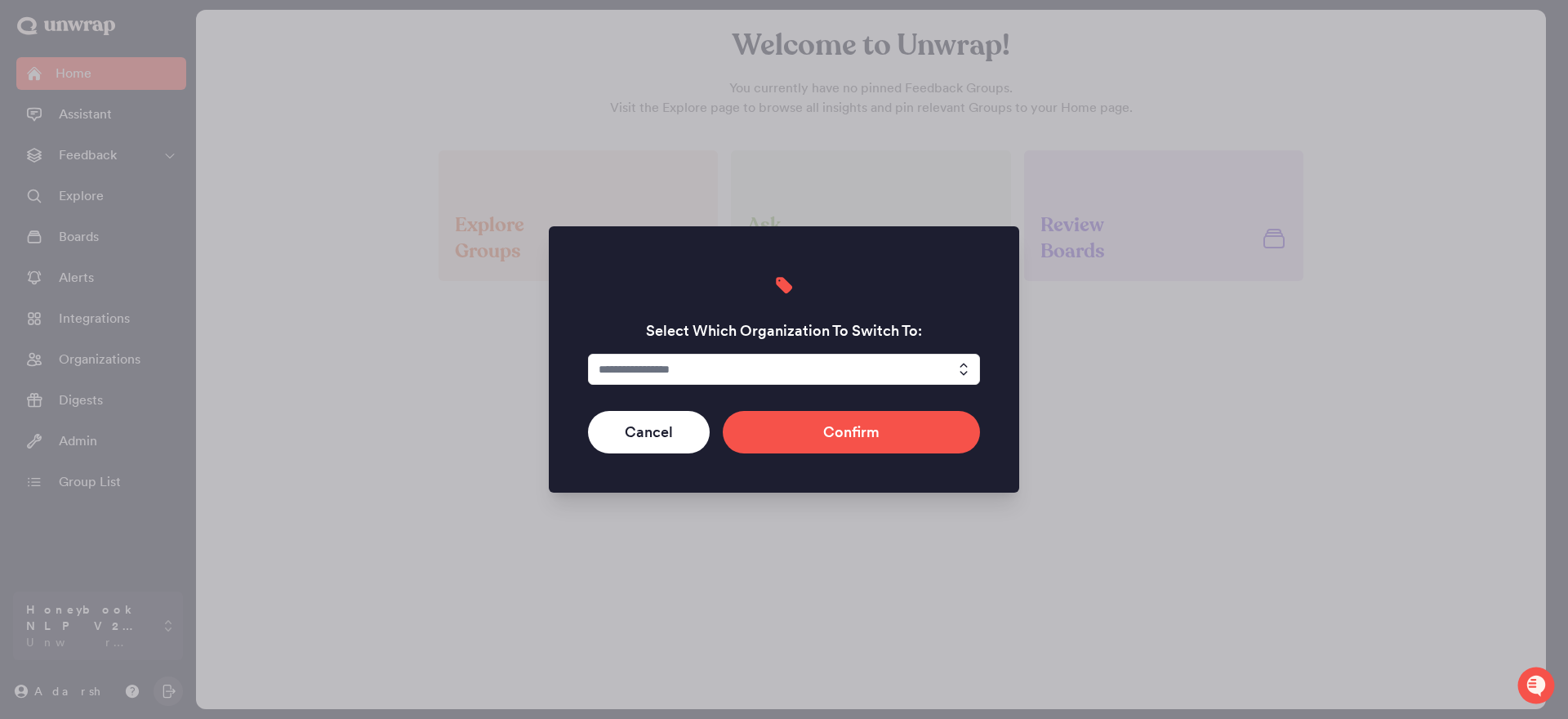 click at bounding box center (784, 369) 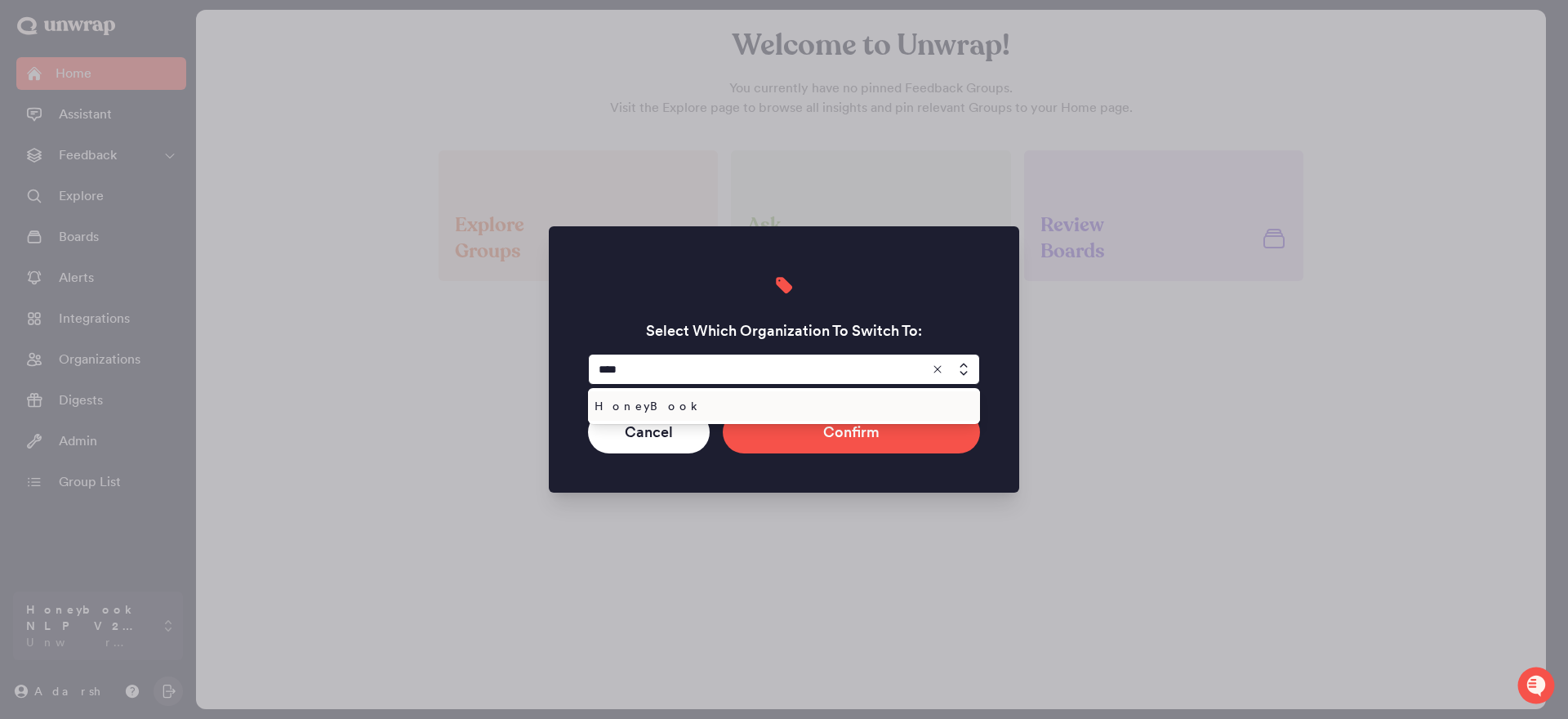 type on "****" 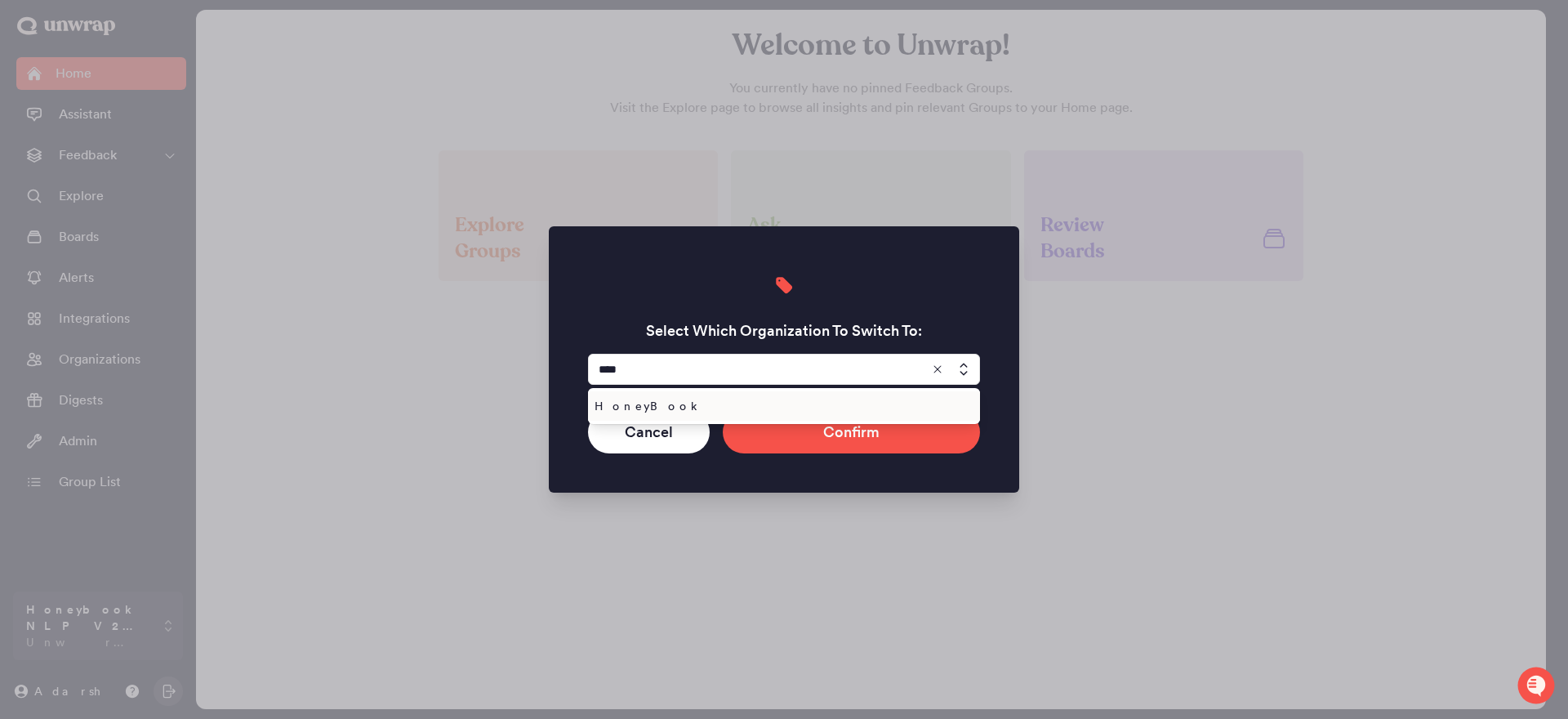 click on "HoneyBook" at bounding box center (781, 406) 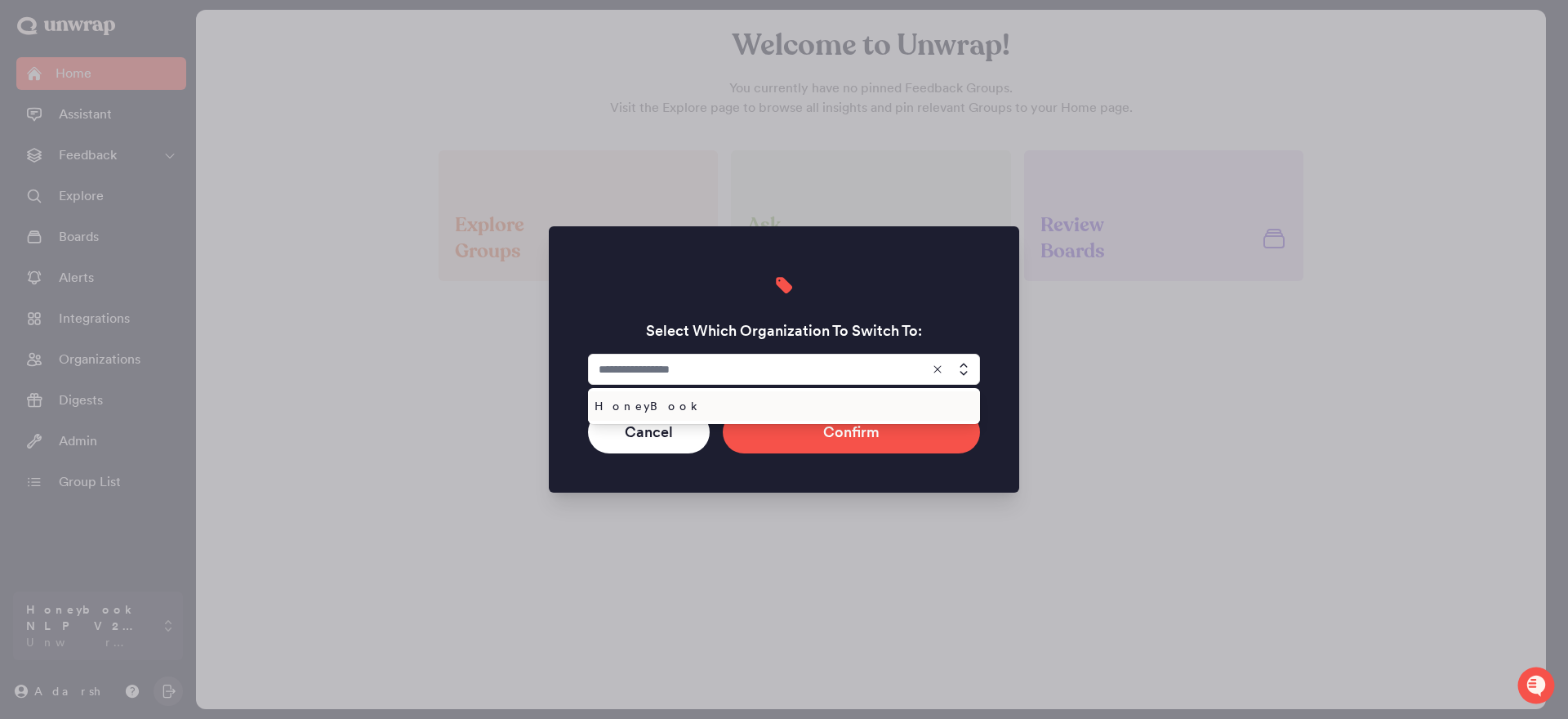 type on "*********" 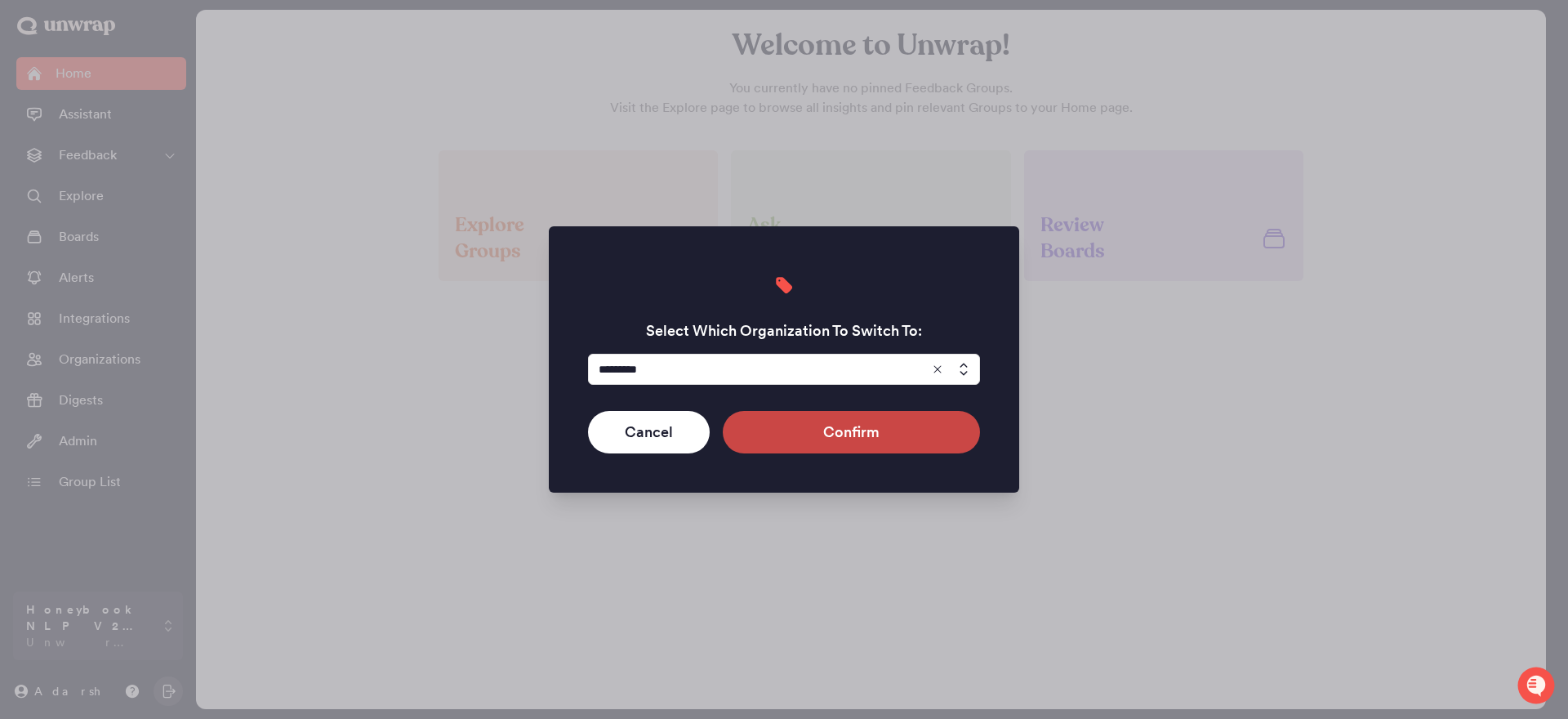 click on "Confirm" at bounding box center [851, 432] 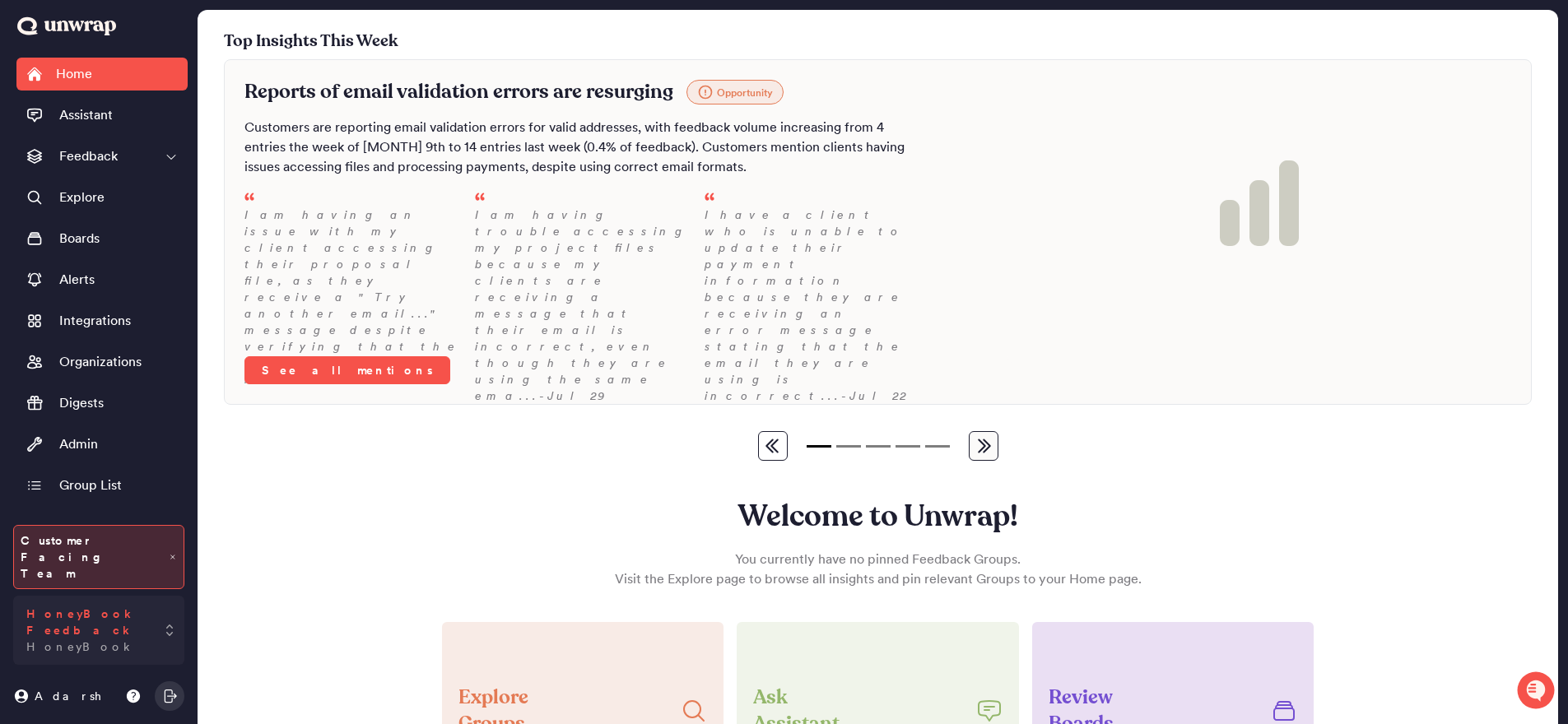 click on "HoneyBook Feedback HoneyBook" at bounding box center [87, 630] 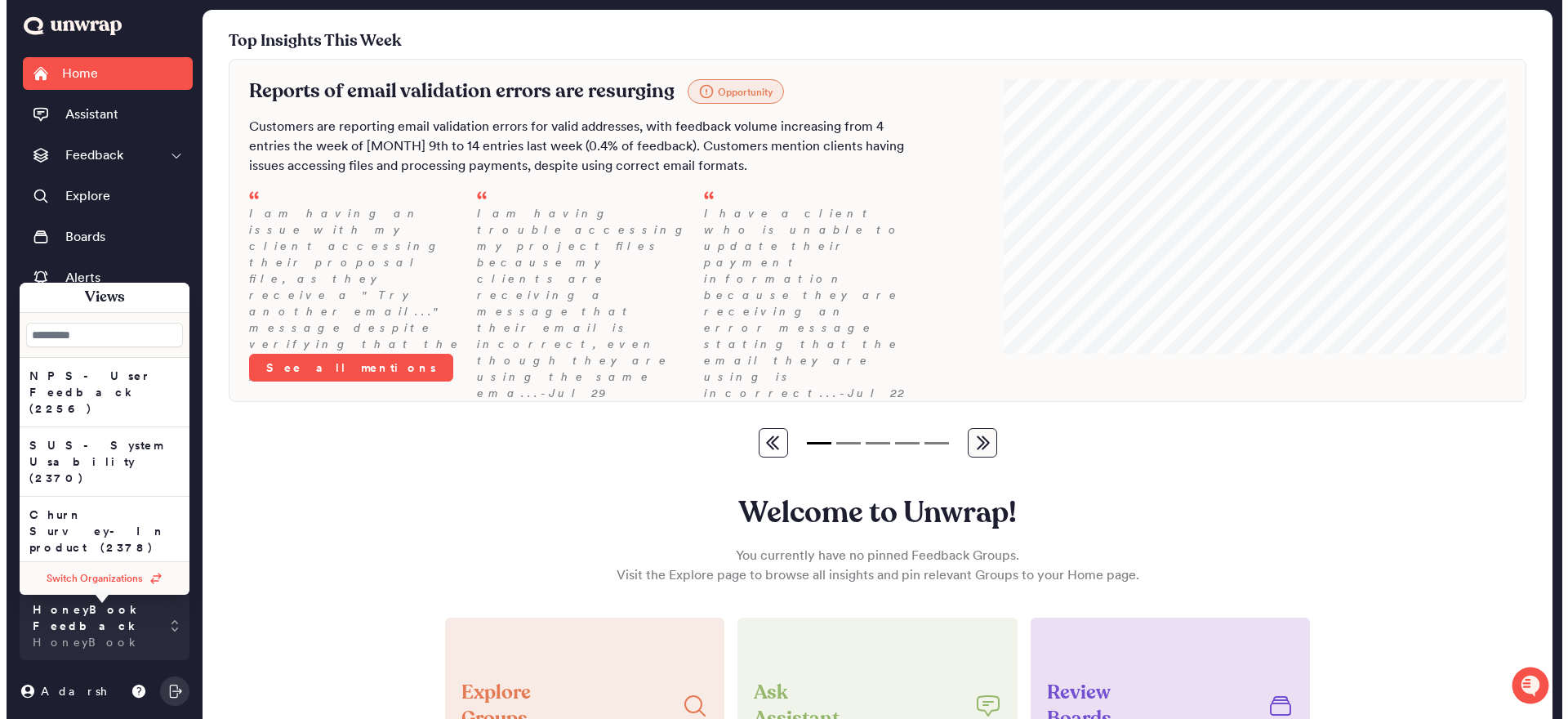 scroll, scrollTop: 118, scrollLeft: 0, axis: vertical 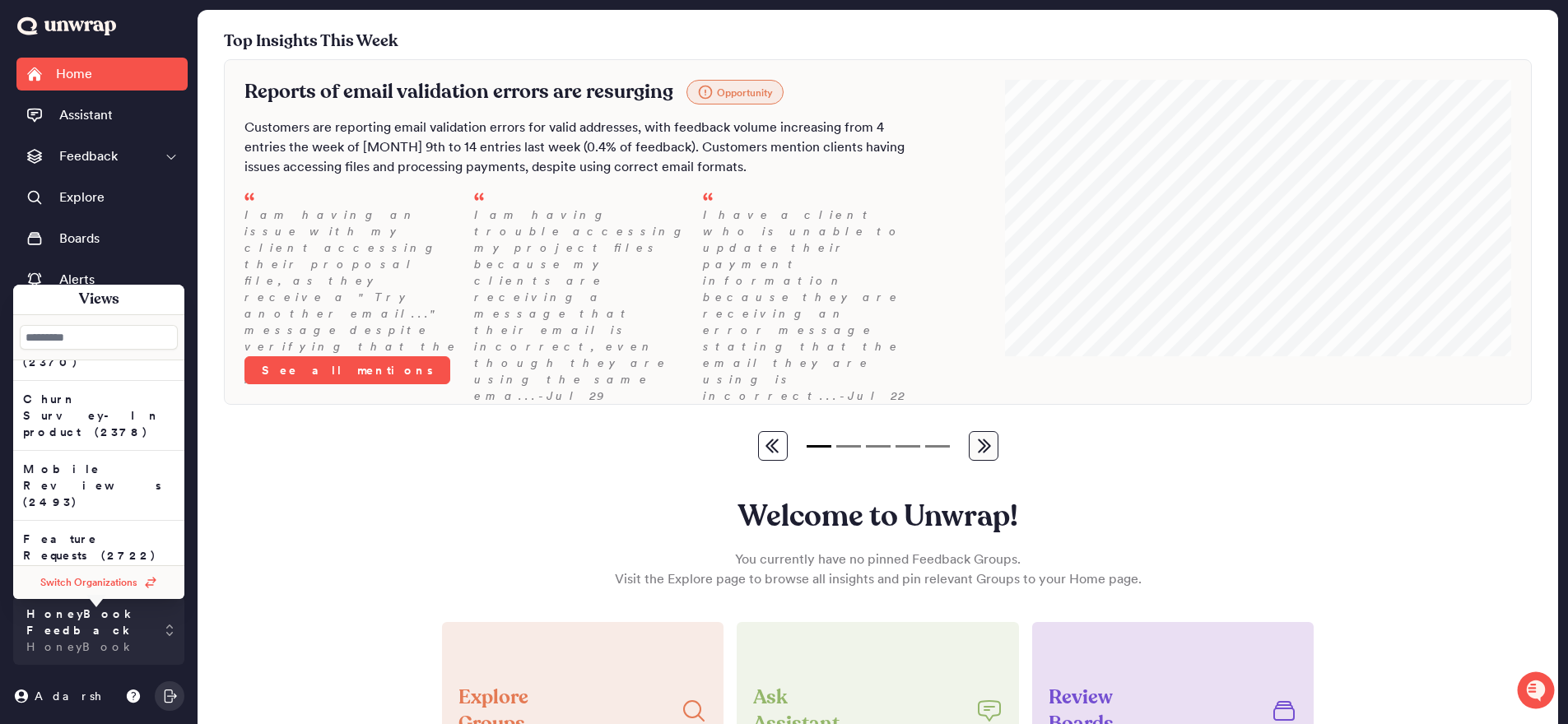 click on "HoneyBook Feedback (3401)" at bounding box center (99, 662) 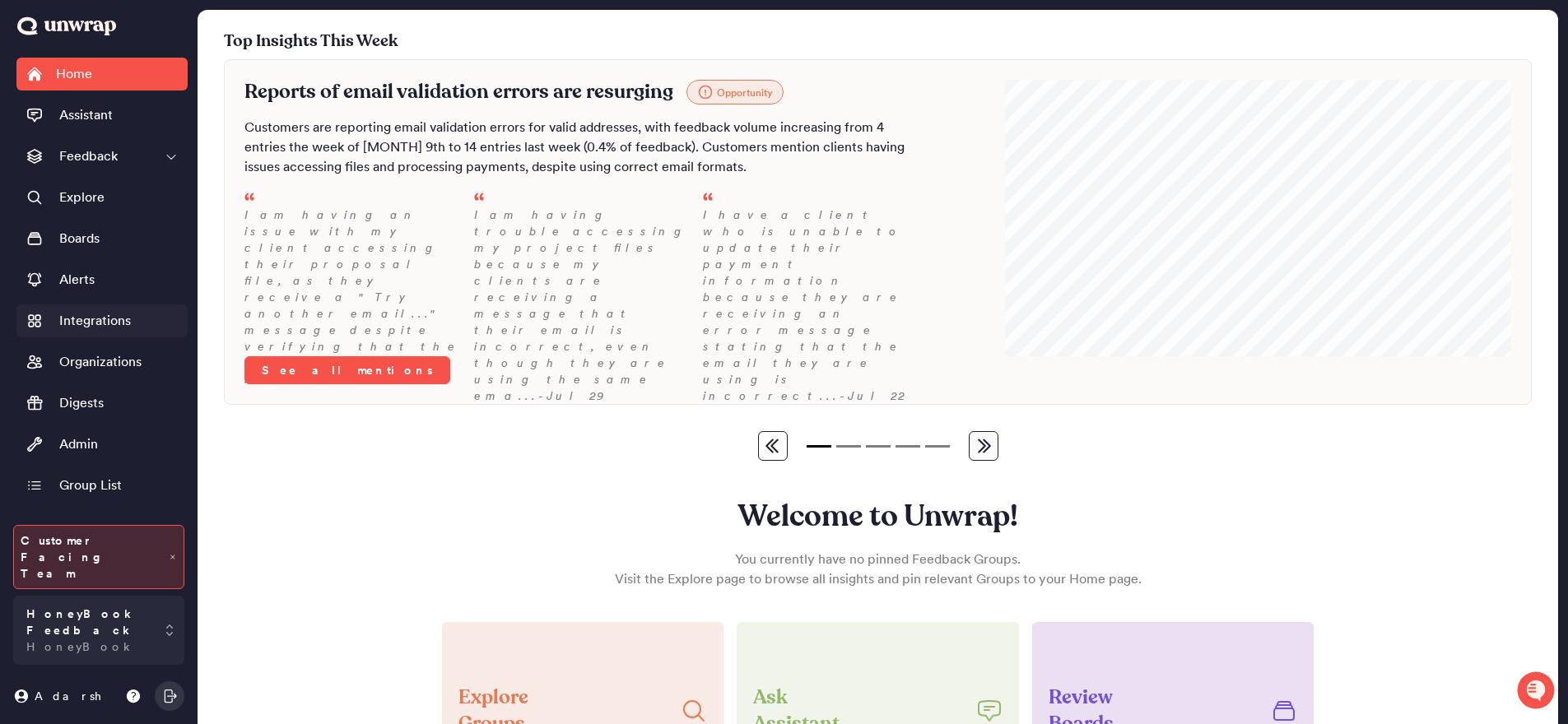 click on "Integrations" at bounding box center (102, 321) 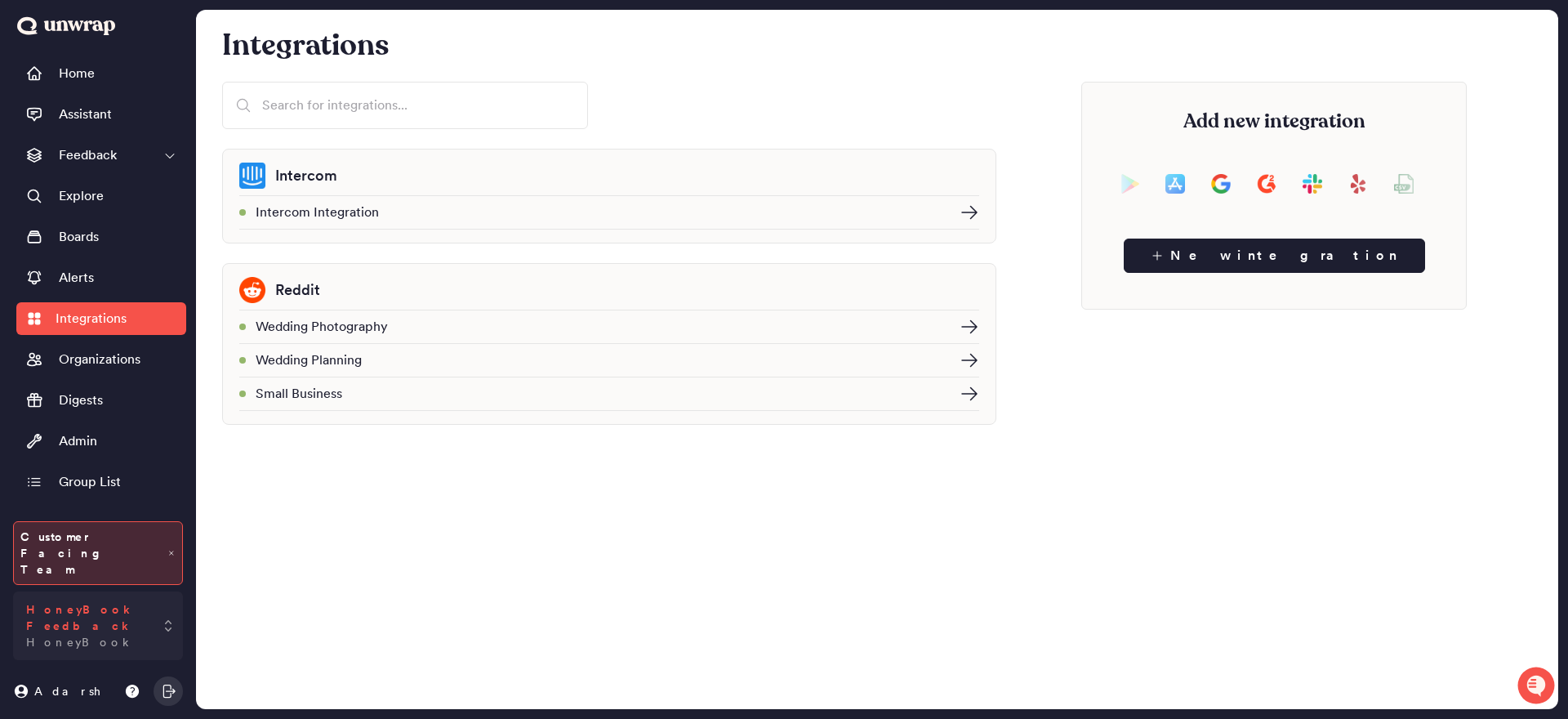 click on "HoneyBook Feedback HoneyBook" at bounding box center [98, 626] 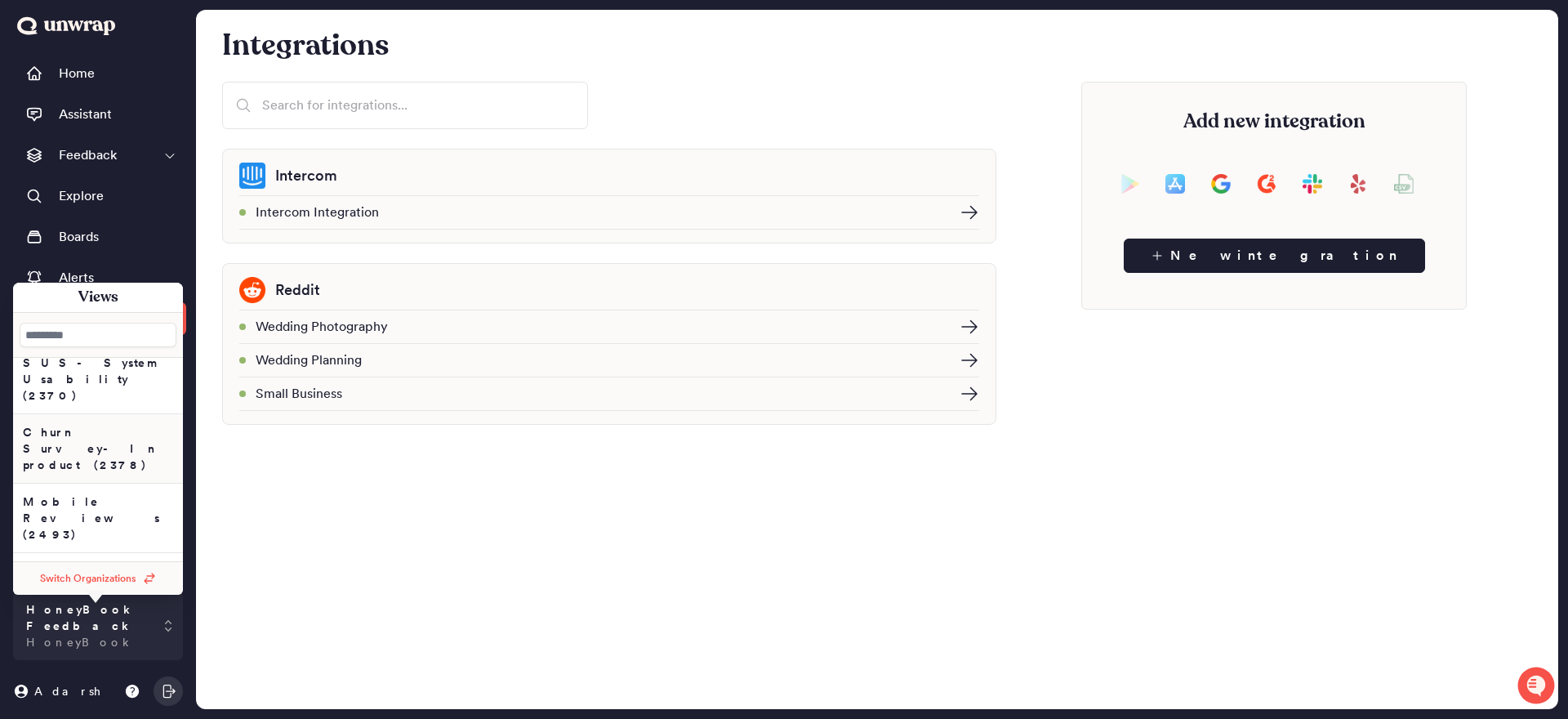 scroll, scrollTop: 118, scrollLeft: 0, axis: vertical 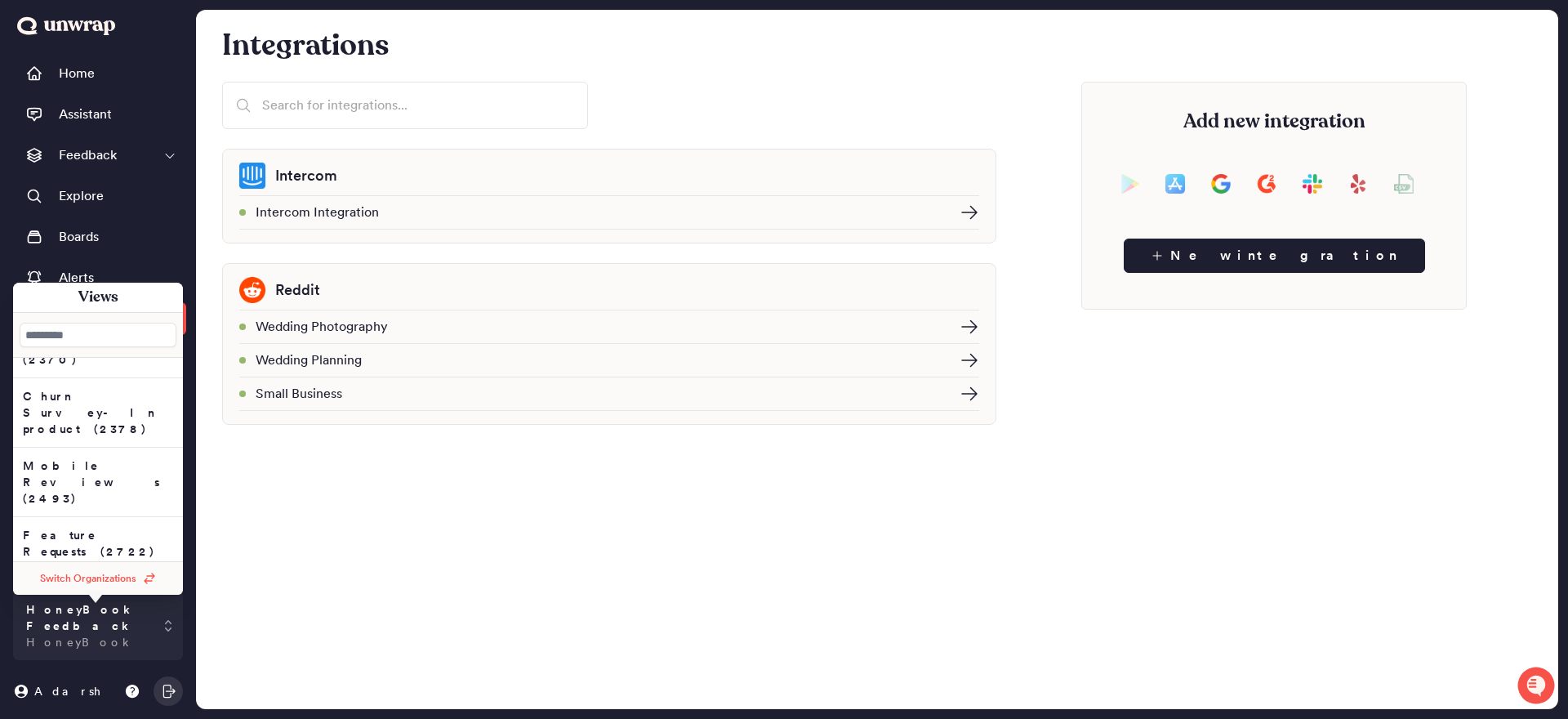 click on "Gainsights (2760)" at bounding box center (98, 274) 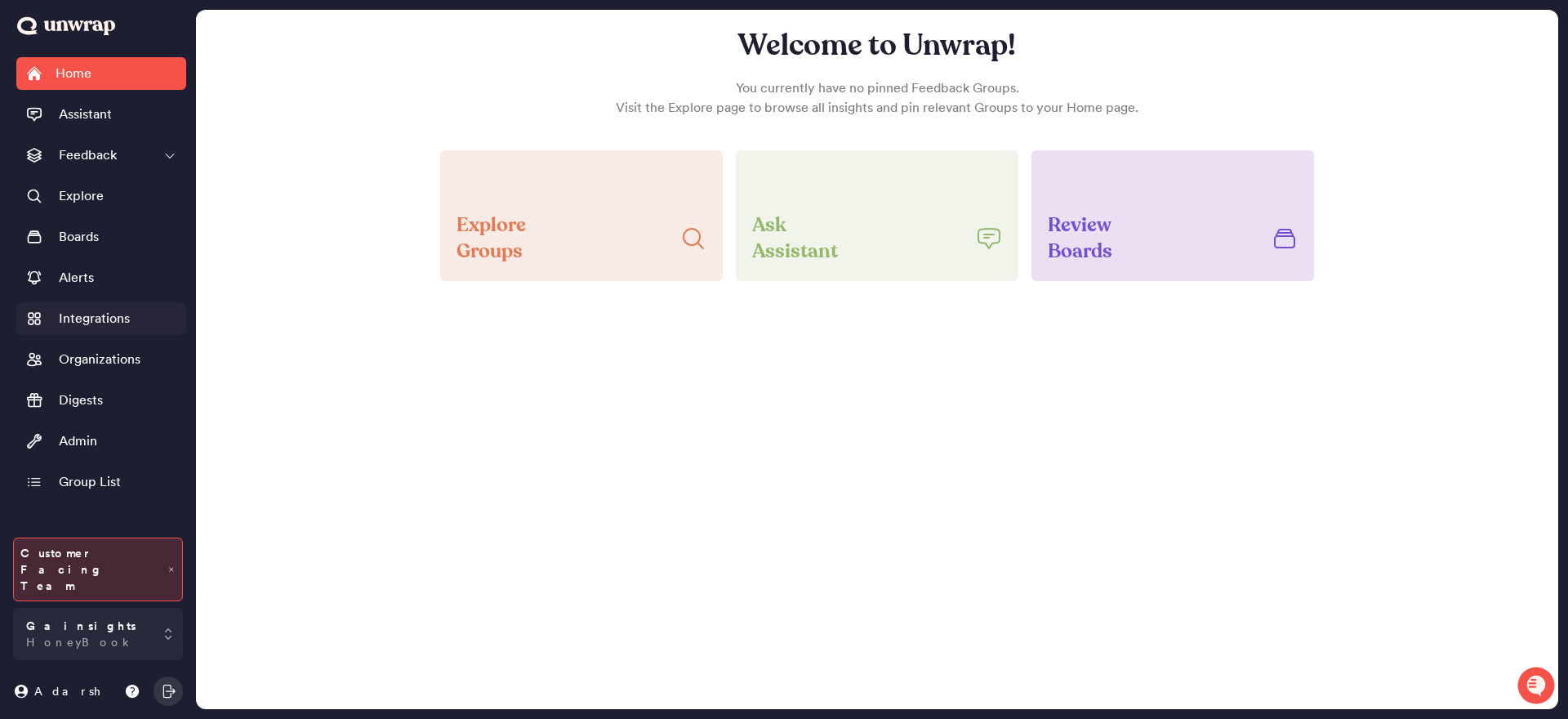 click on "Integrations" at bounding box center (94, 319) 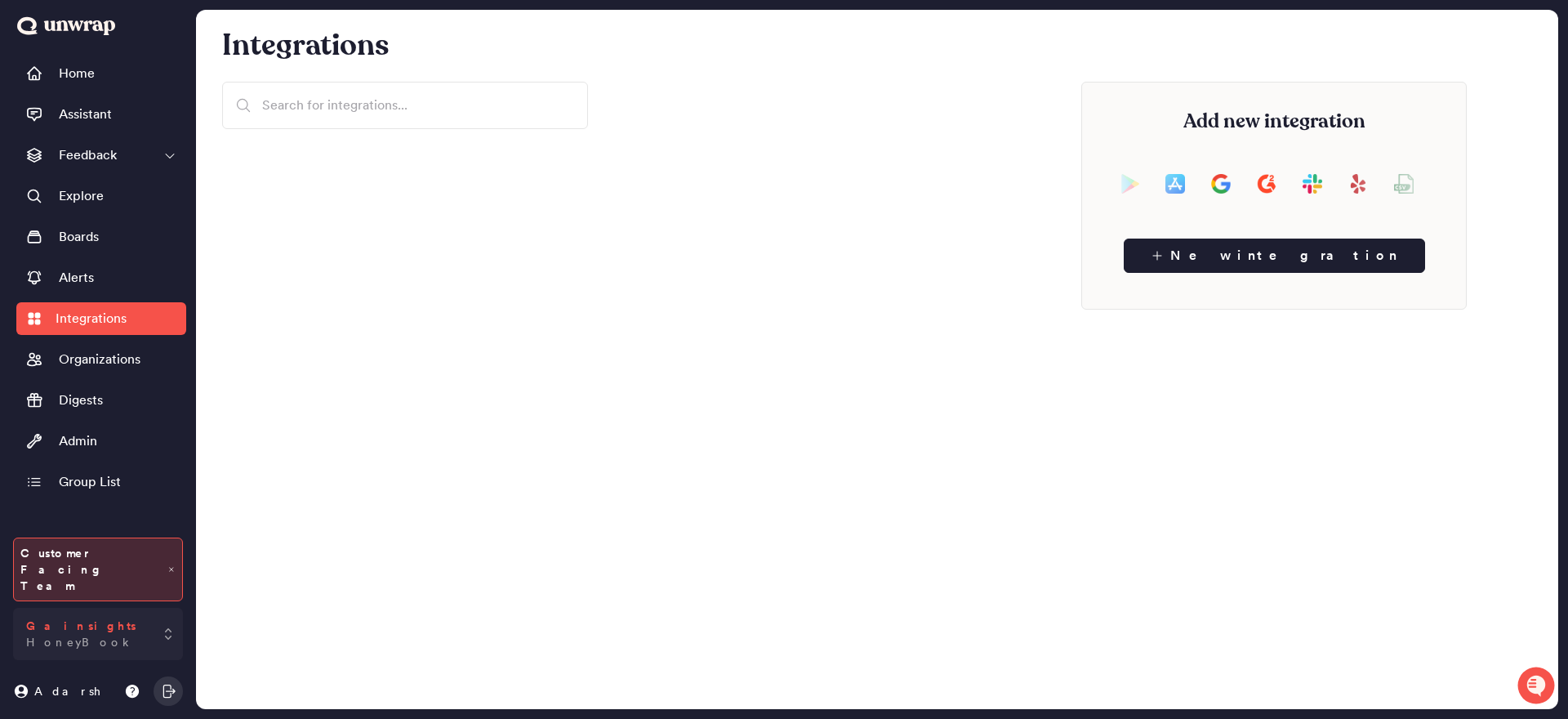 click on "Gainsights HoneyBook" at bounding box center (98, 634) 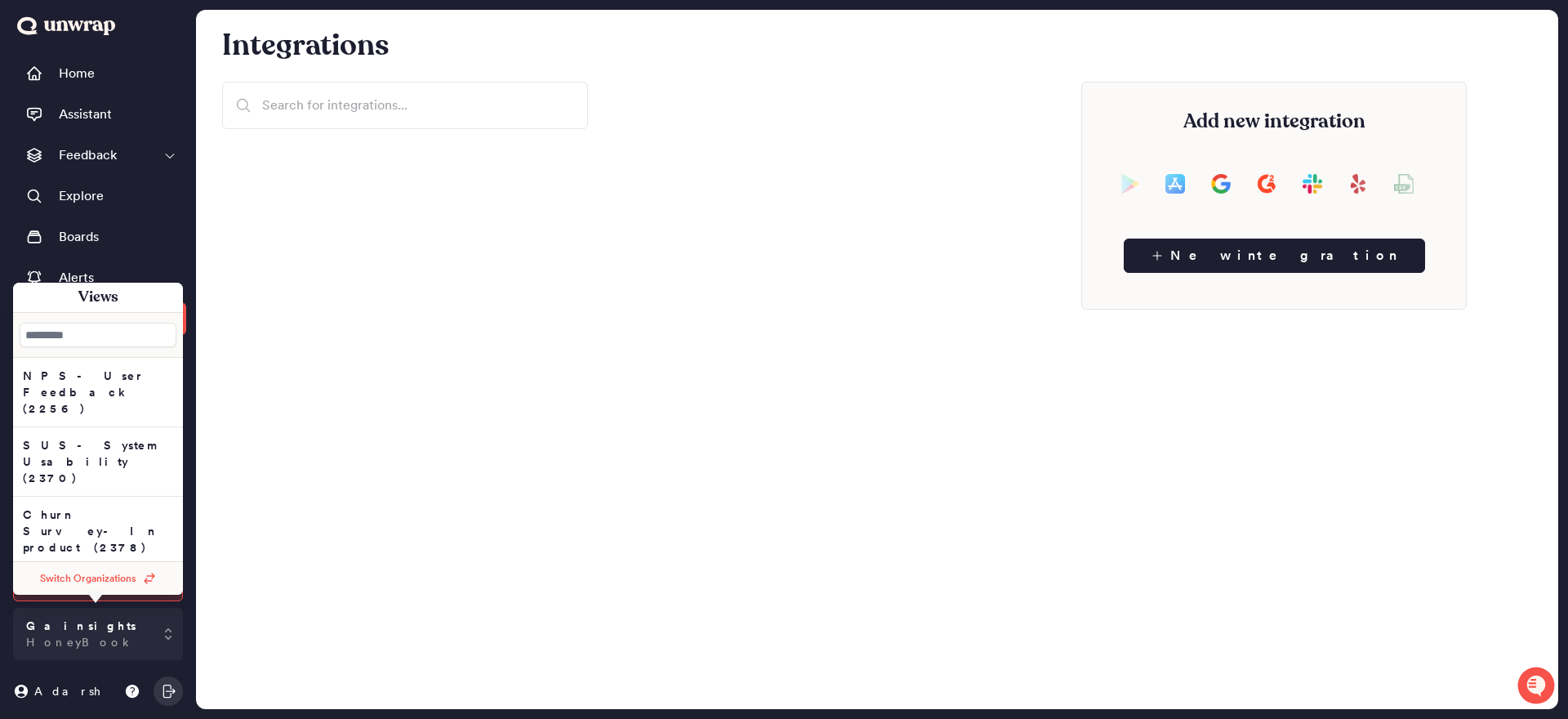 scroll, scrollTop: 118, scrollLeft: 0, axis: vertical 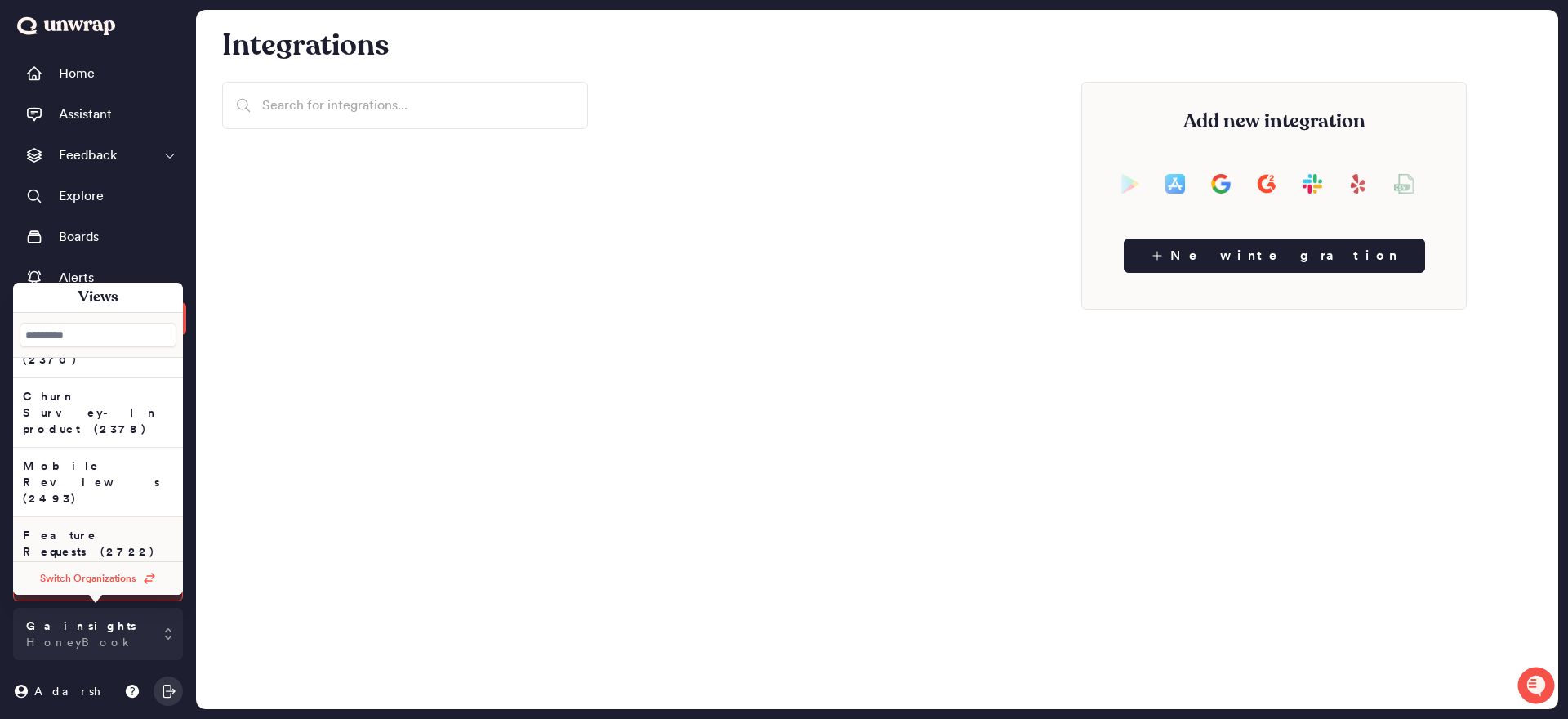 click on "Feature Requests (2722)" at bounding box center (98, 274) 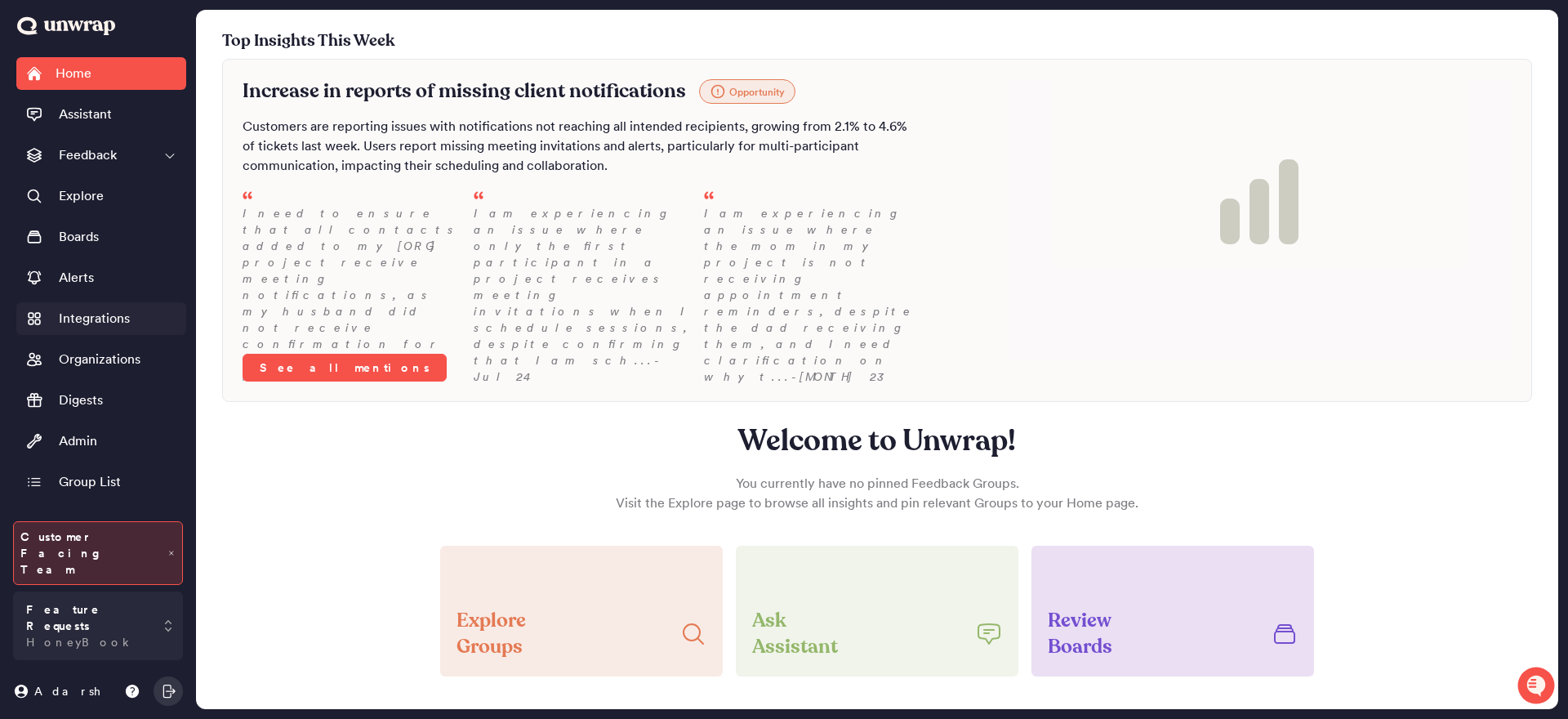 click on "Integrations" at bounding box center [94, 319] 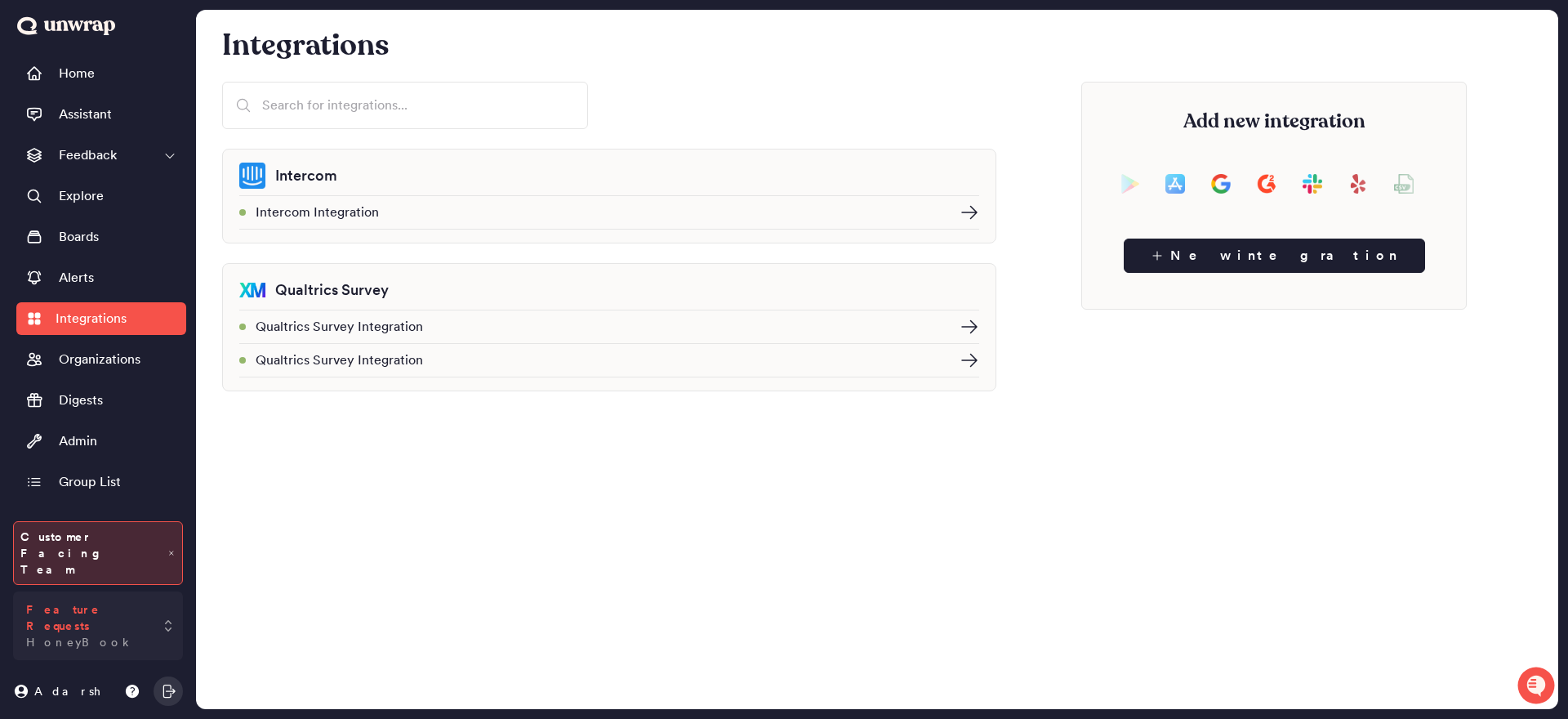 click on "Feature Requests HoneyBook" at bounding box center [98, 626] 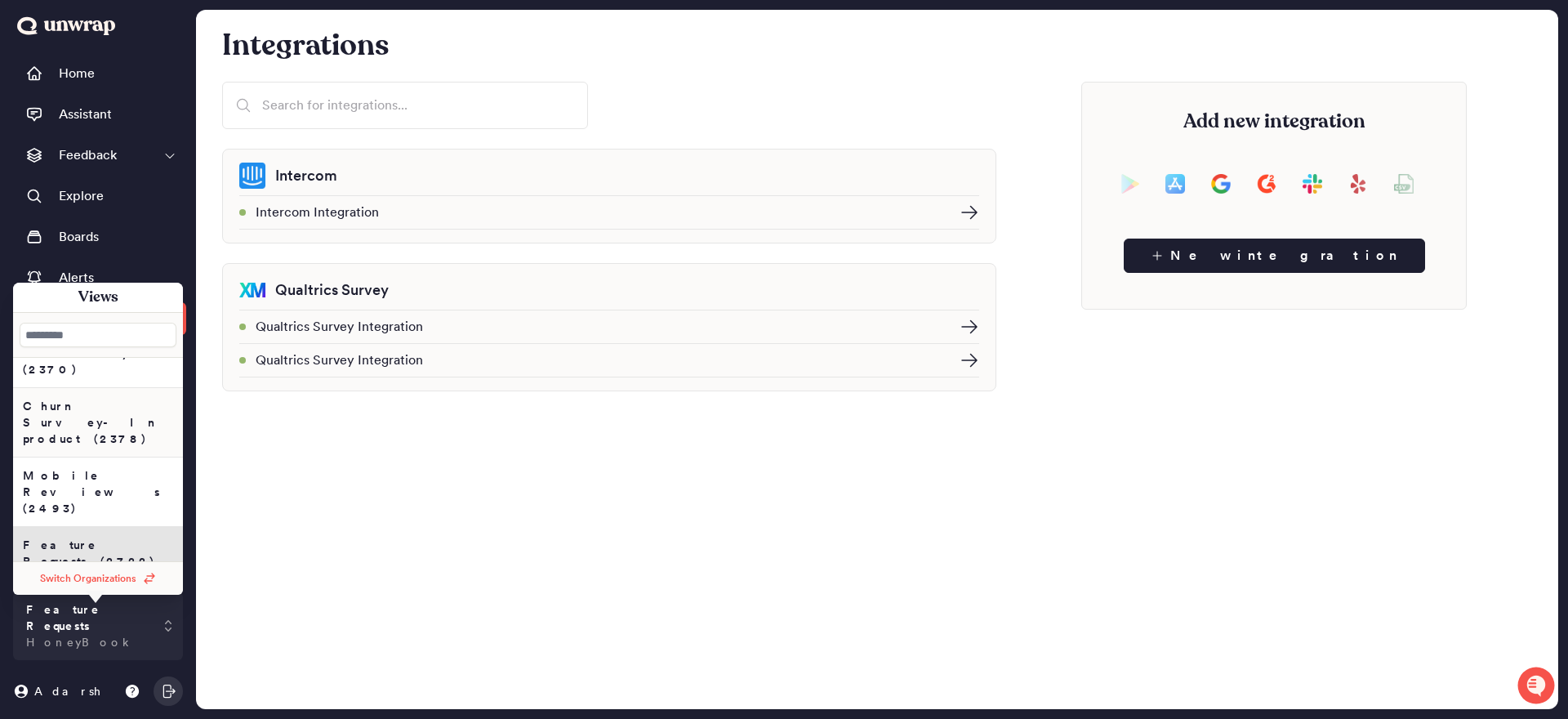 scroll, scrollTop: 104, scrollLeft: 0, axis: vertical 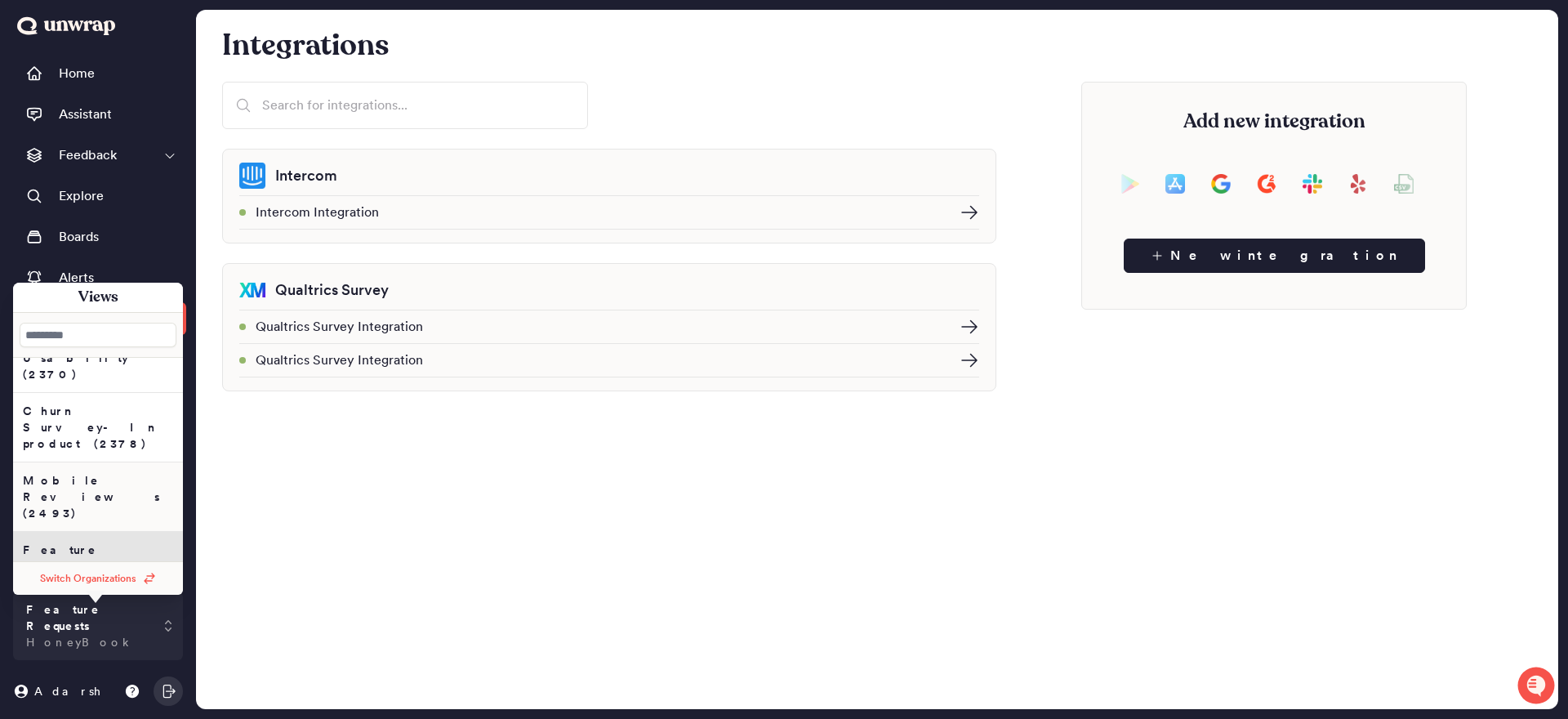click on "Mobile Reviews (2493)" at bounding box center (98, 288) 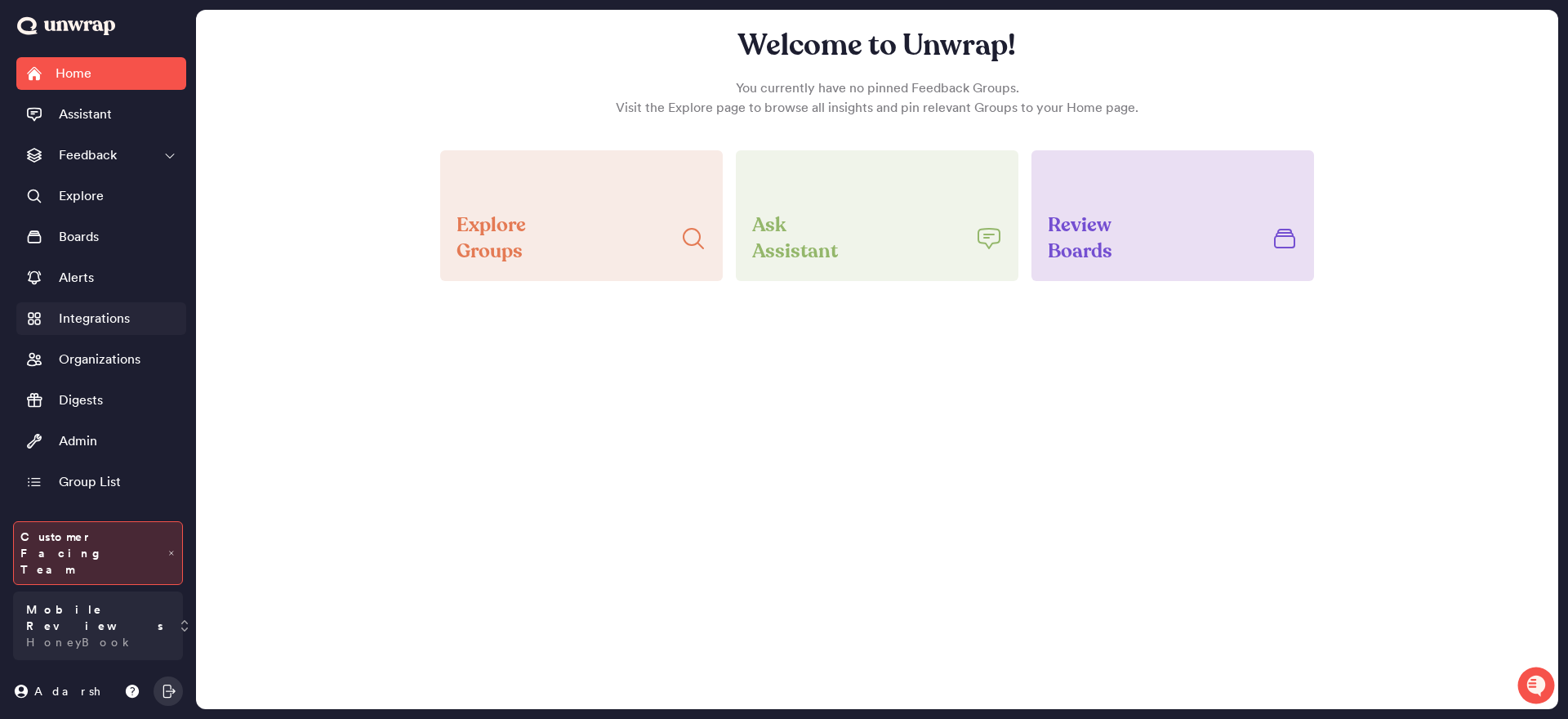 click on "Integrations" at bounding box center (94, 319) 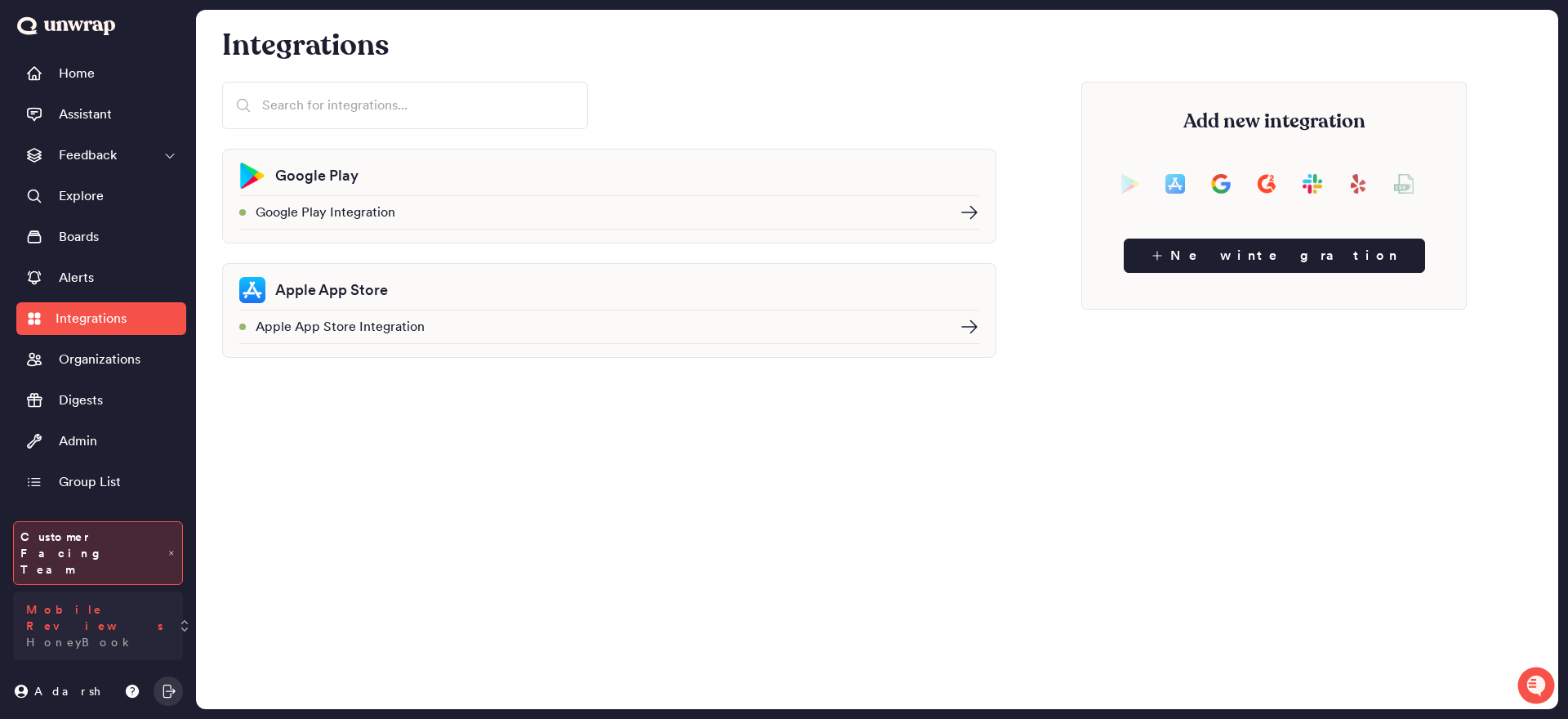 click on "Mobile Reviews HoneyBook" at bounding box center [98, 626] 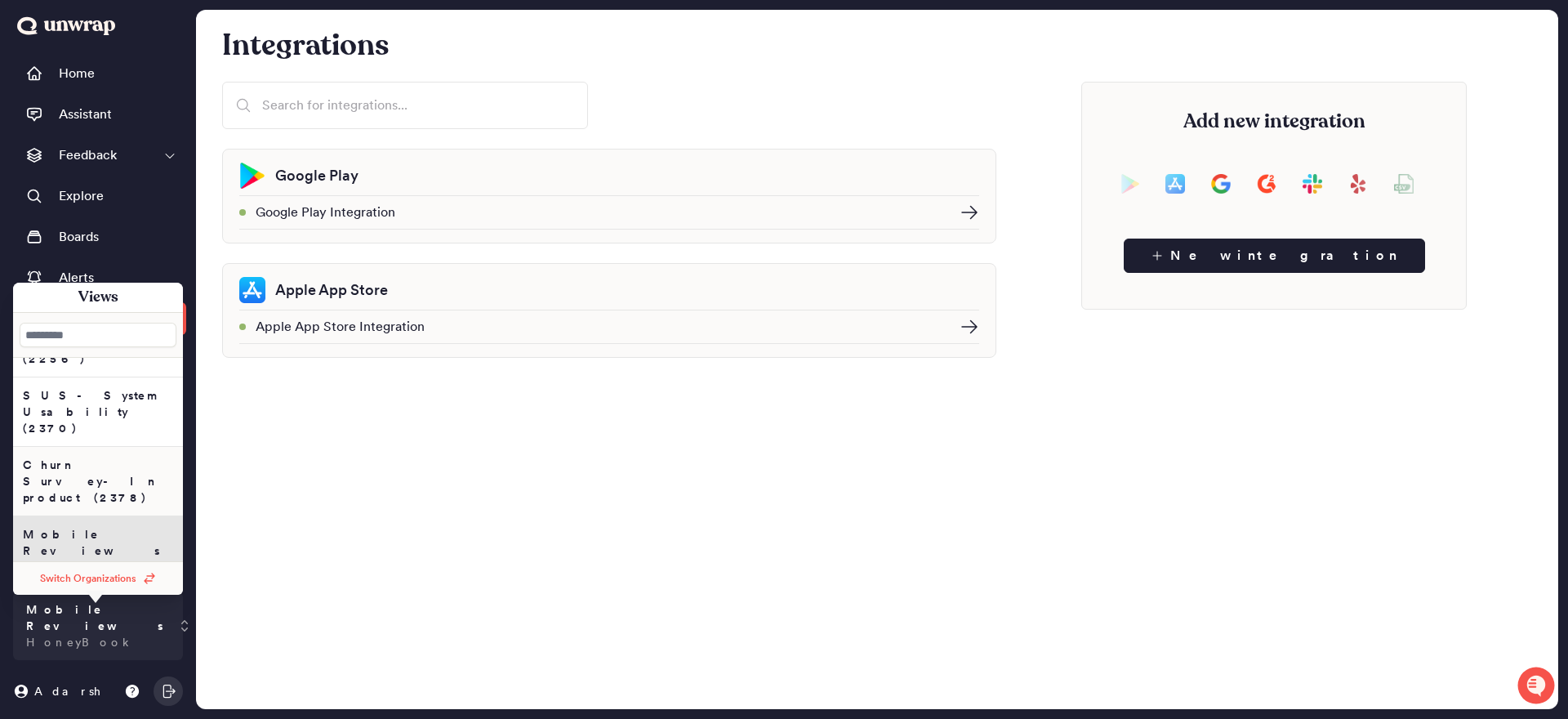 scroll, scrollTop: 59, scrollLeft: 0, axis: vertical 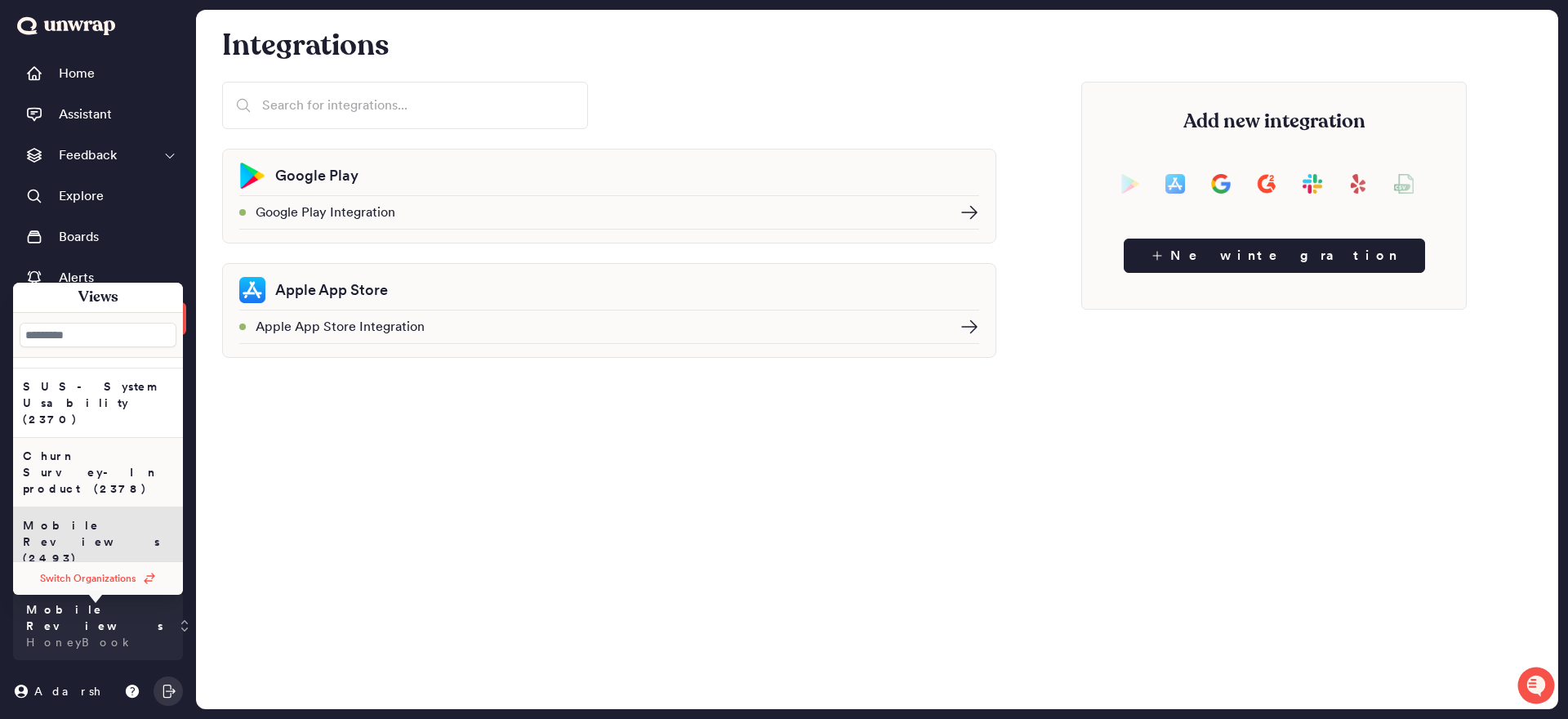 click on "Churn Survey- In product (2378)" at bounding box center [98, 333] 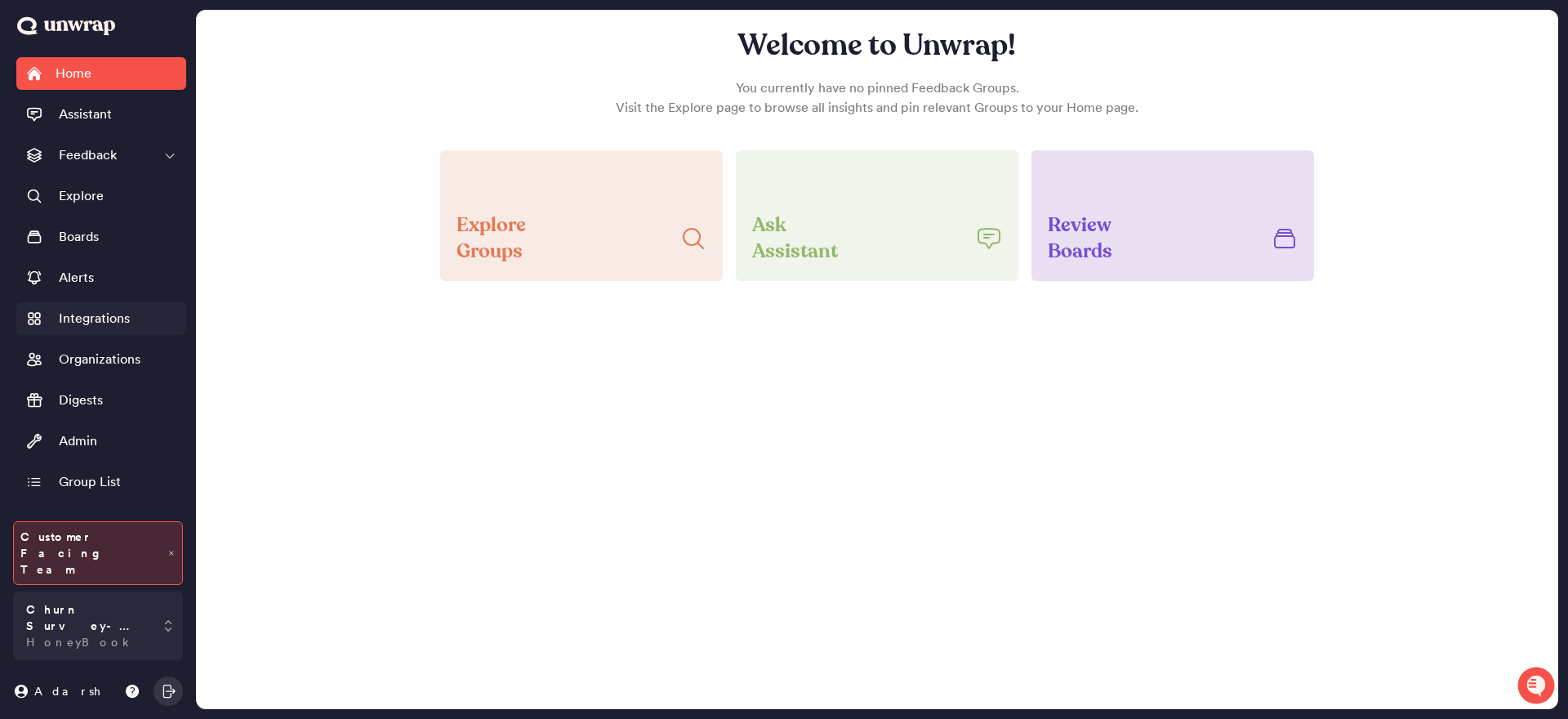 click on "Integrations" at bounding box center (94, 319) 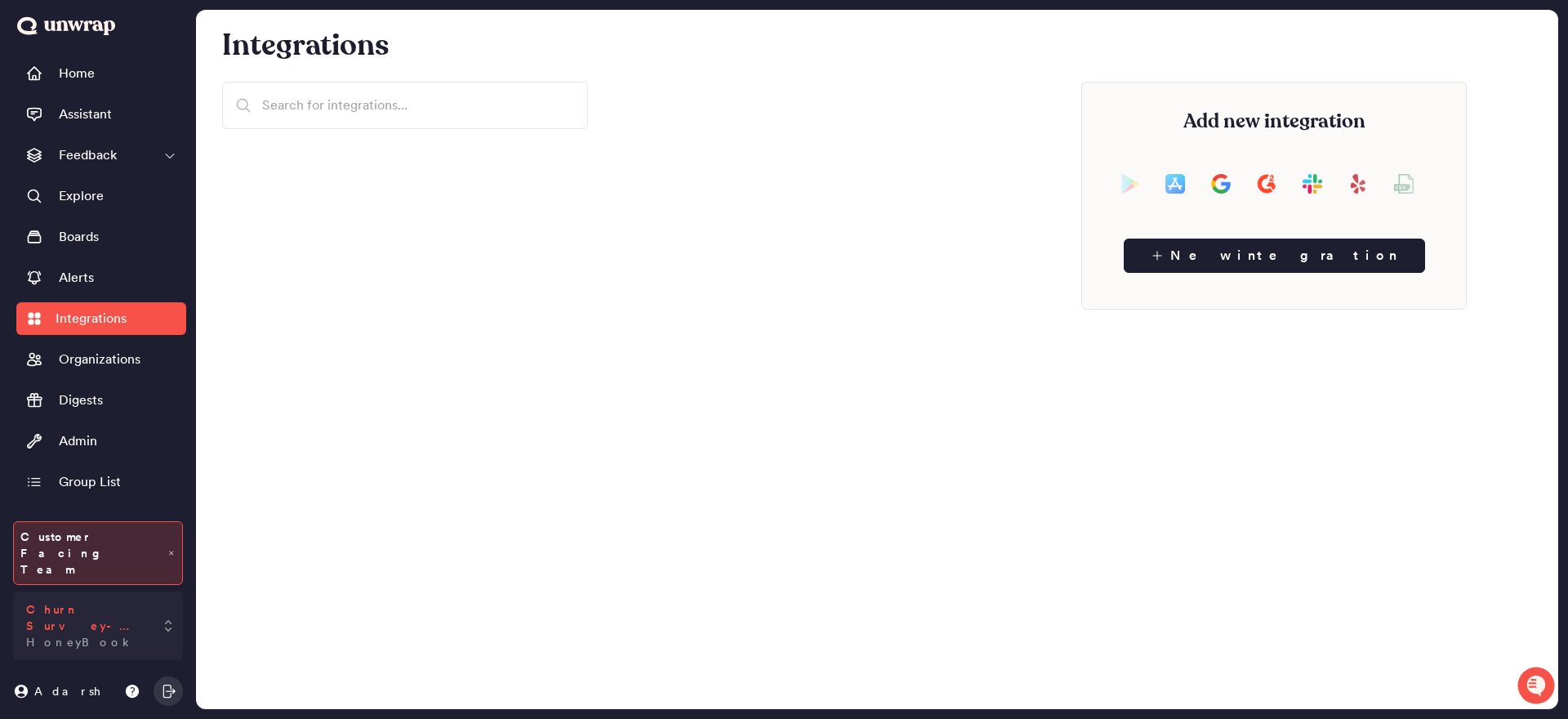click on "Churn Survey- In product" at bounding box center (87, 618) 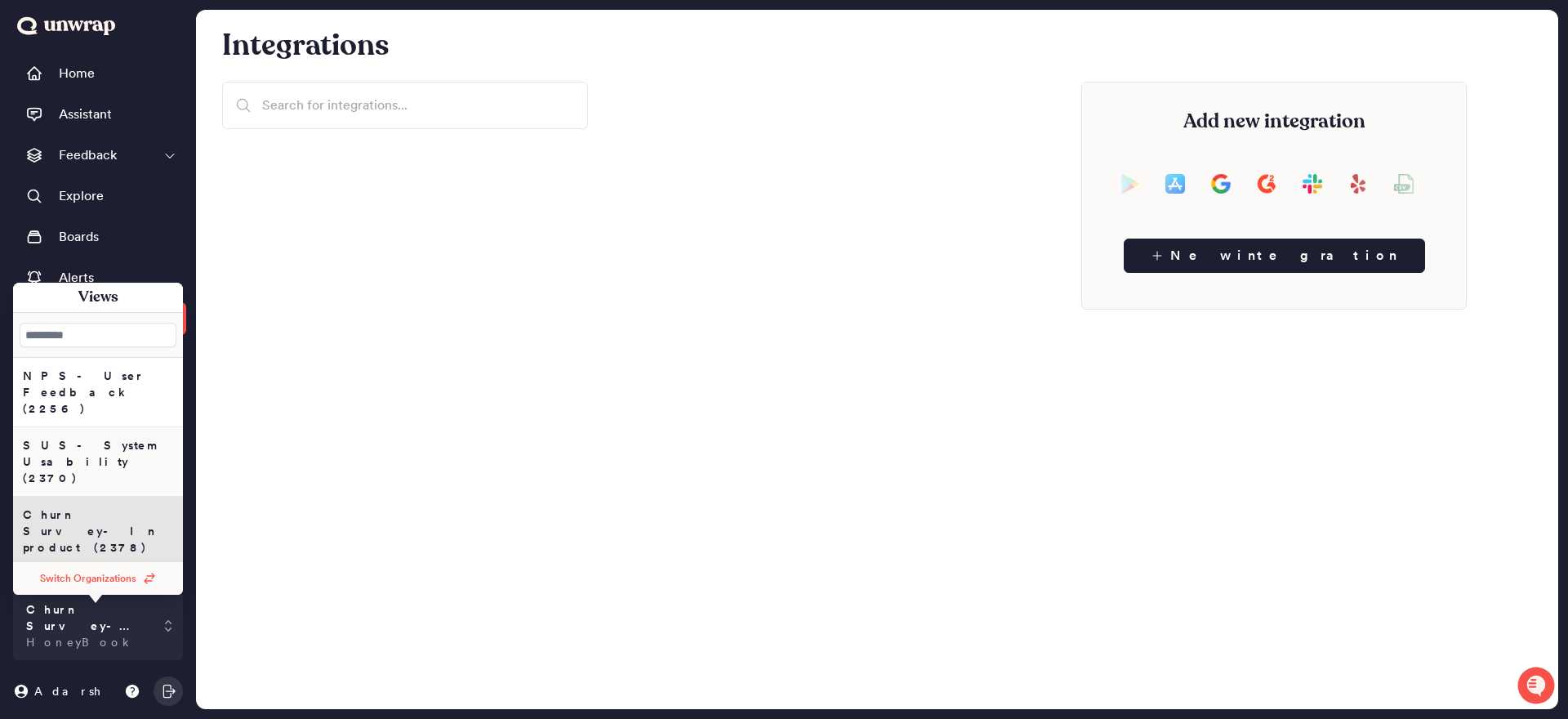 click on "SUS- System Usability (2370)" at bounding box center (98, 392) 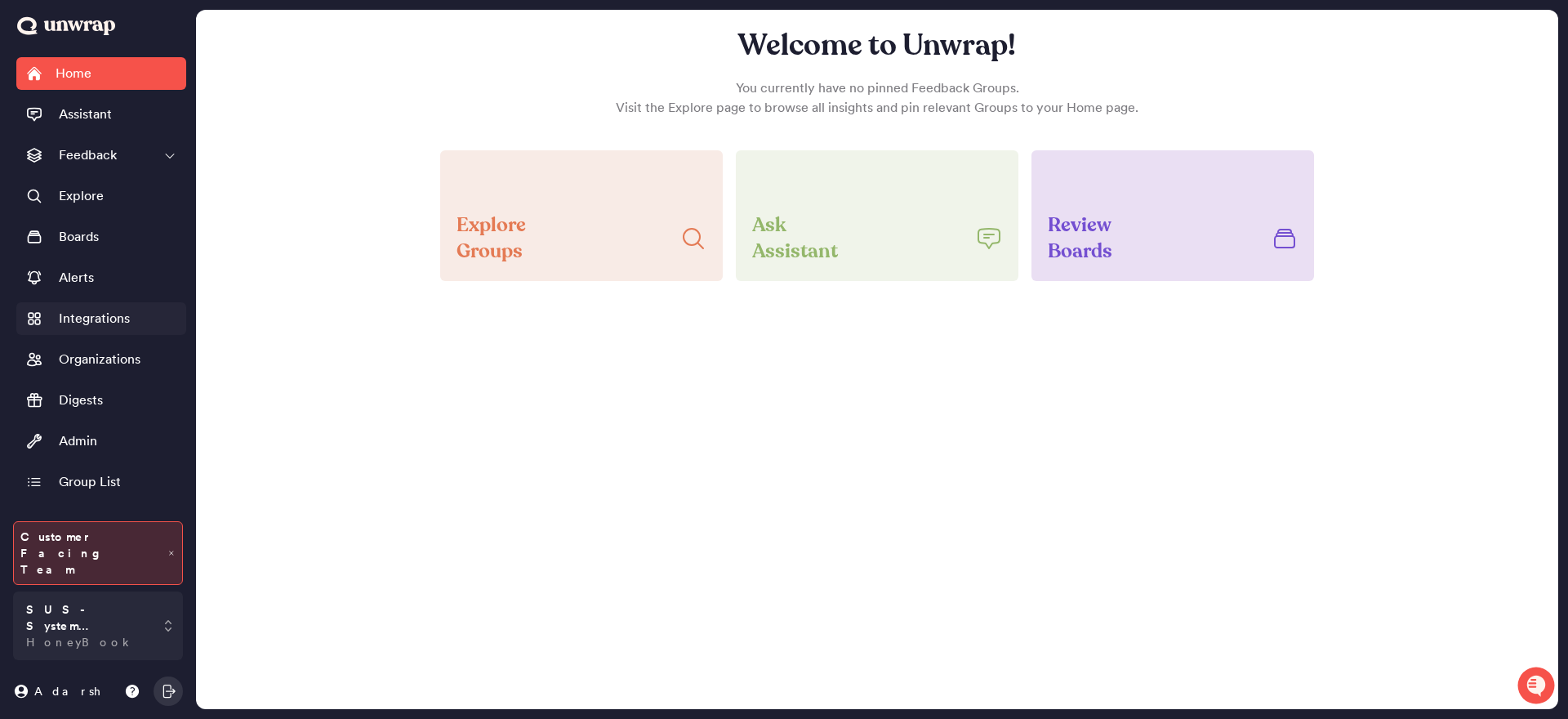 click on "Integrations" at bounding box center (94, 319) 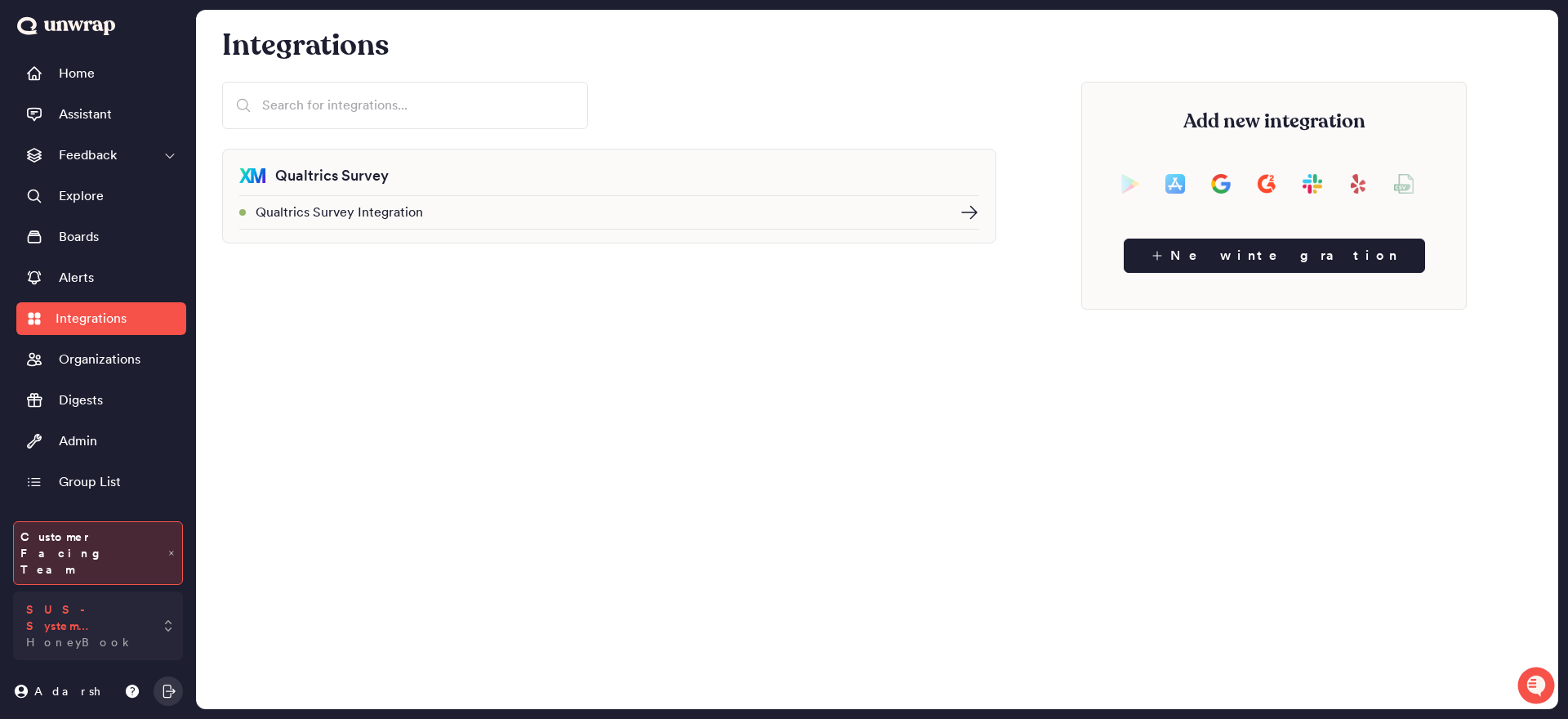click on "SUS- System Usability HoneyBook" at bounding box center (98, 626) 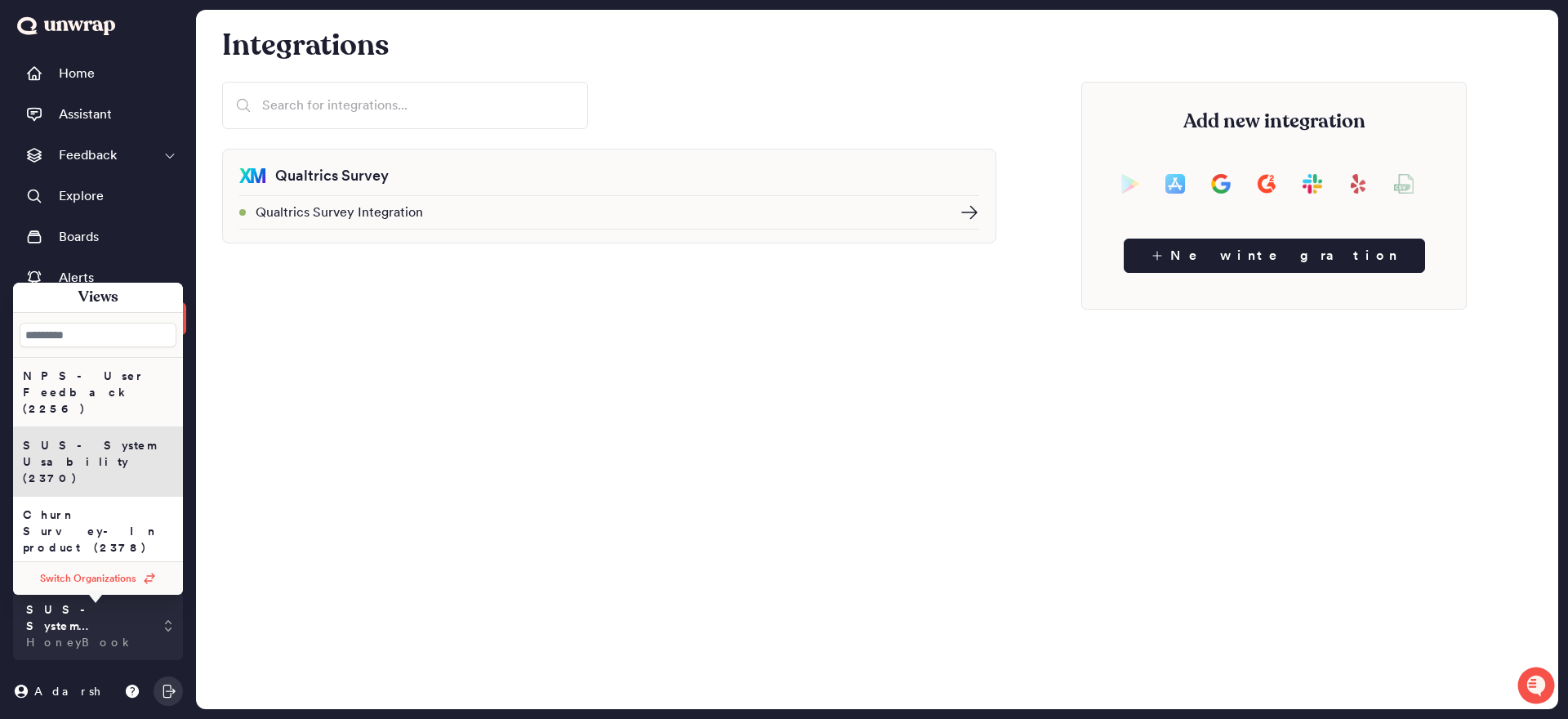 click on "NPS- User Feedback (2256)" at bounding box center (98, 392) 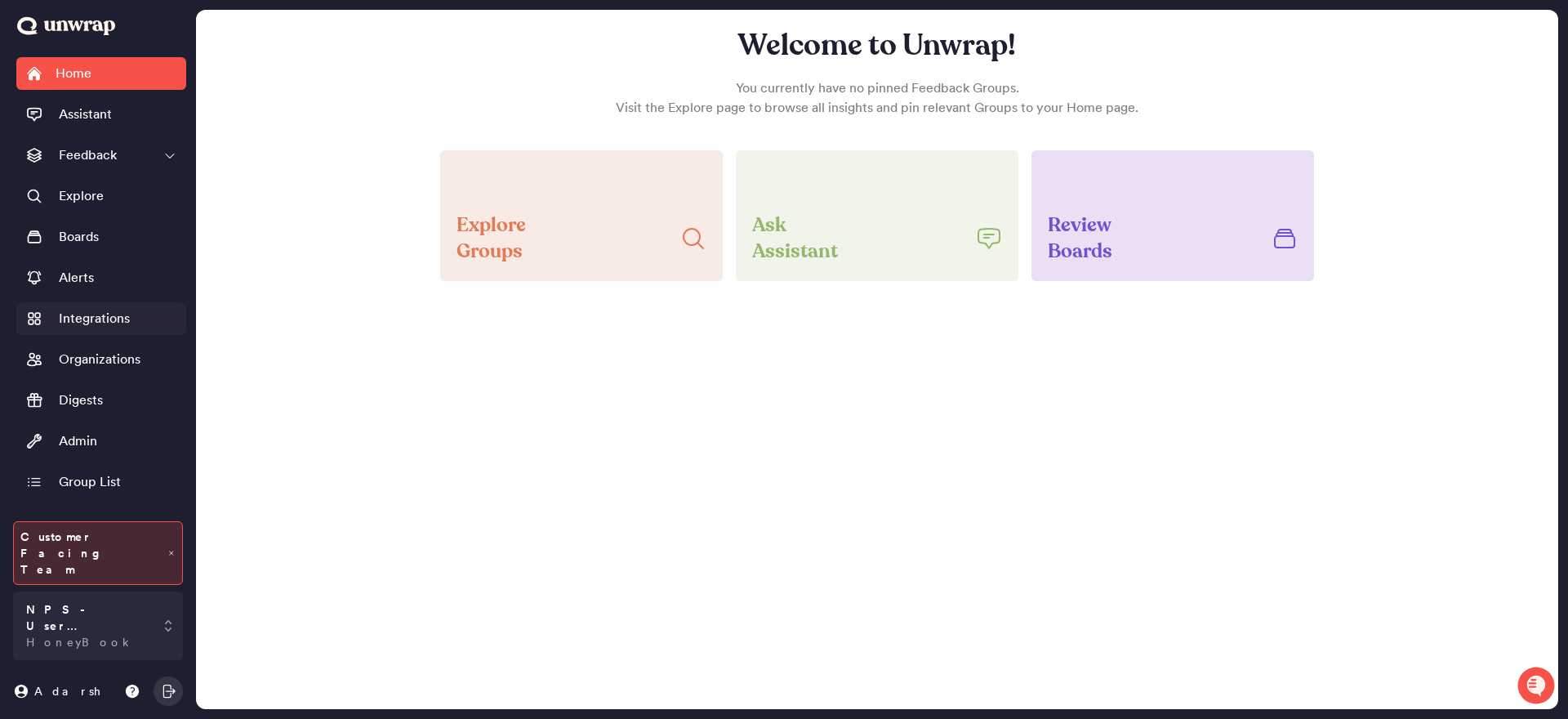 click on "Integrations" at bounding box center (94, 319) 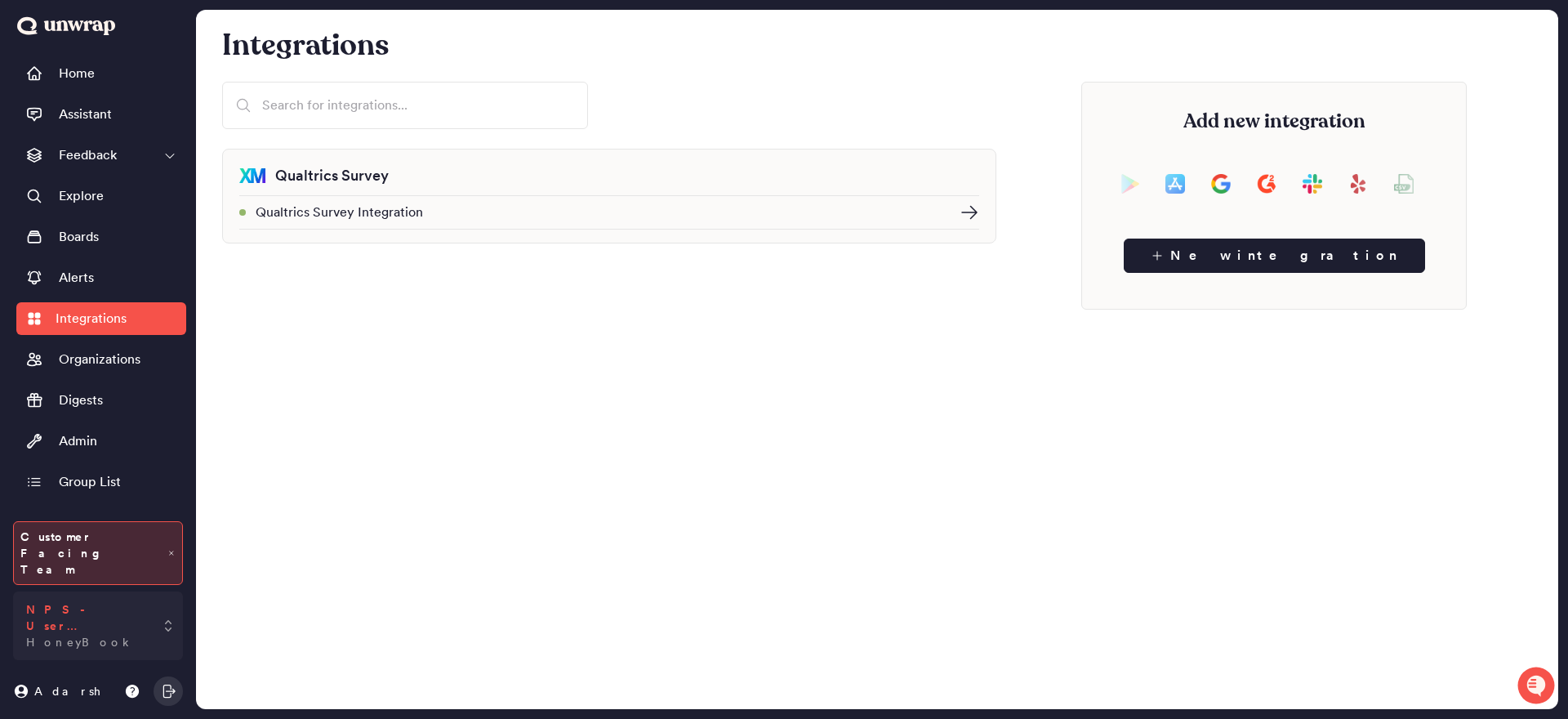 click on "NPS- User Feedback HoneyBook" at bounding box center [87, 626] 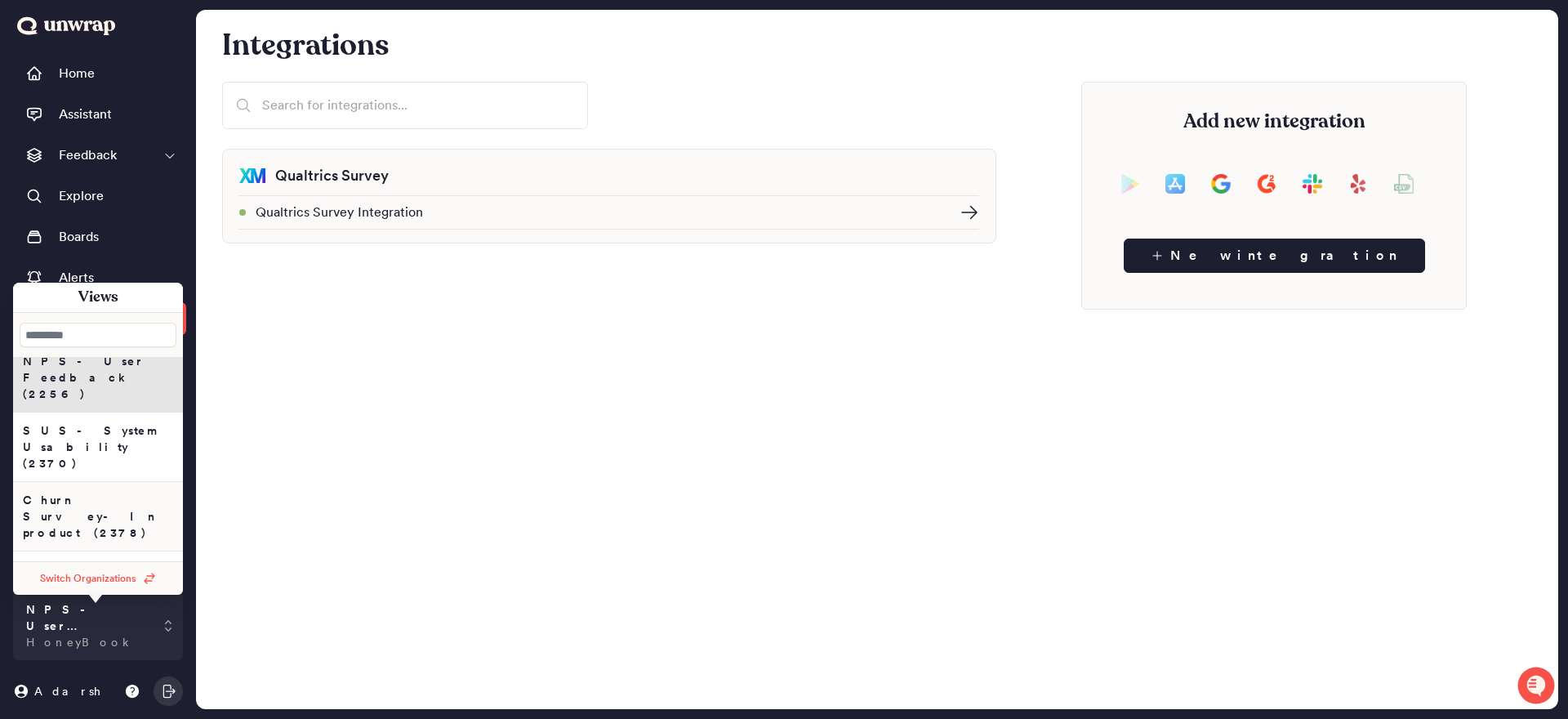 scroll, scrollTop: 118, scrollLeft: 0, axis: vertical 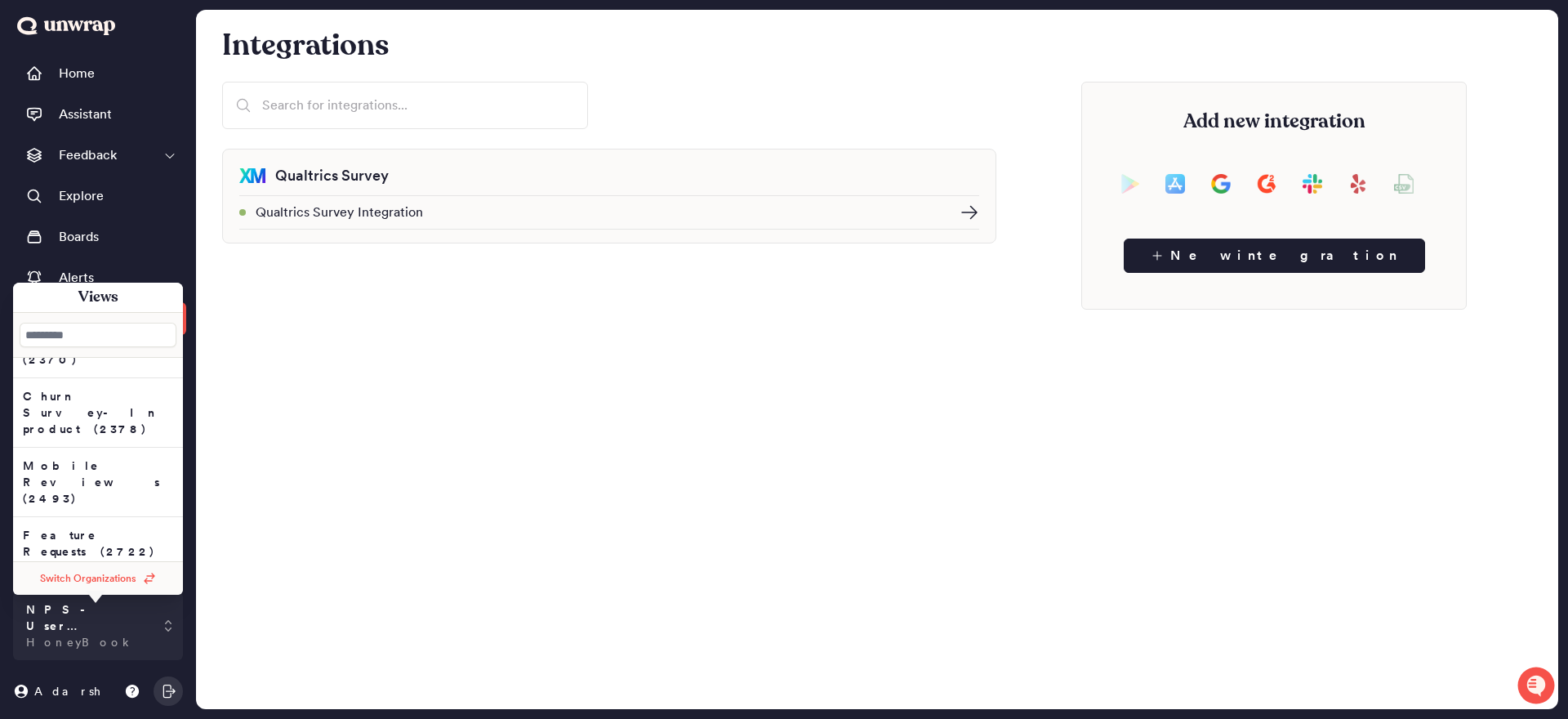 click on "HoneyBook Feedback (3401)" at bounding box center [98, 343] 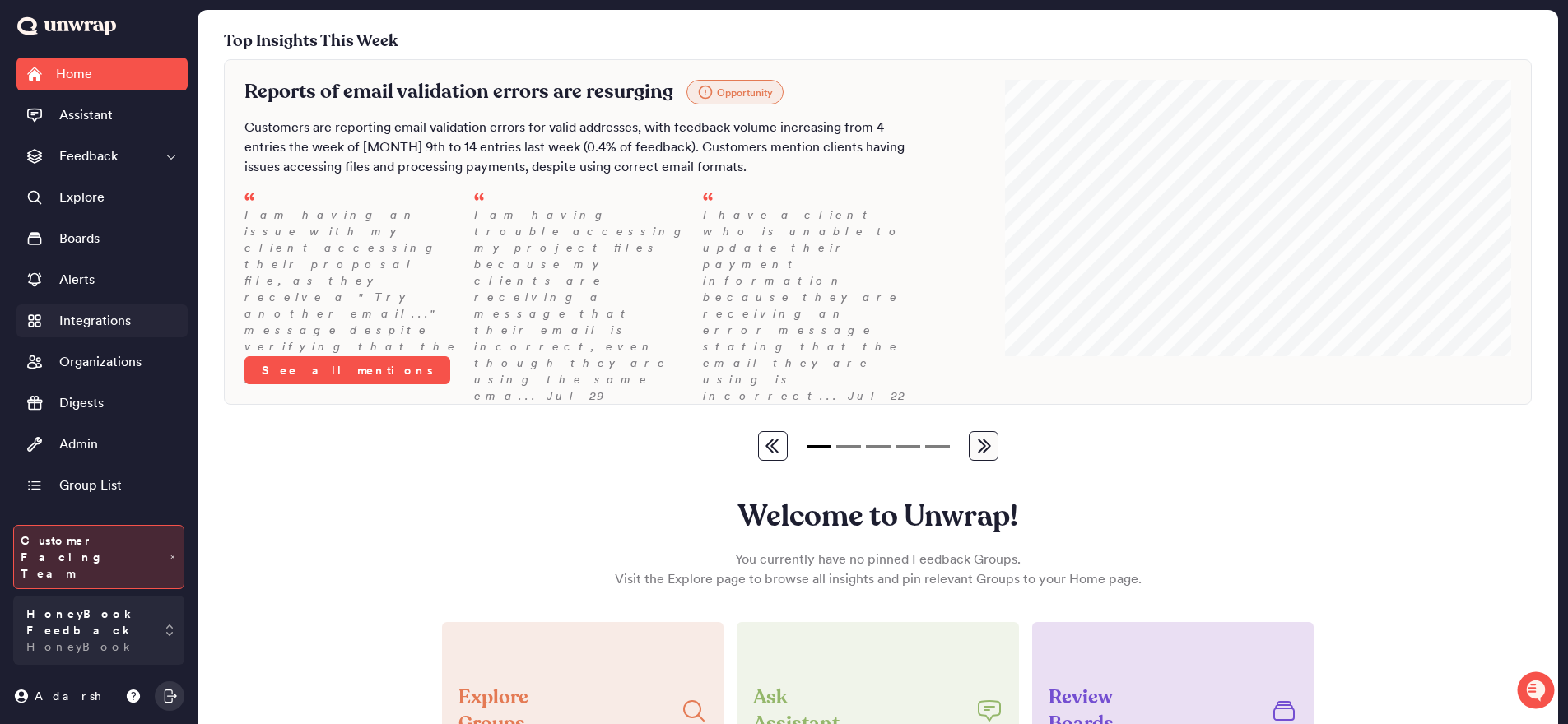 click on "Integrations" at bounding box center [95, 321] 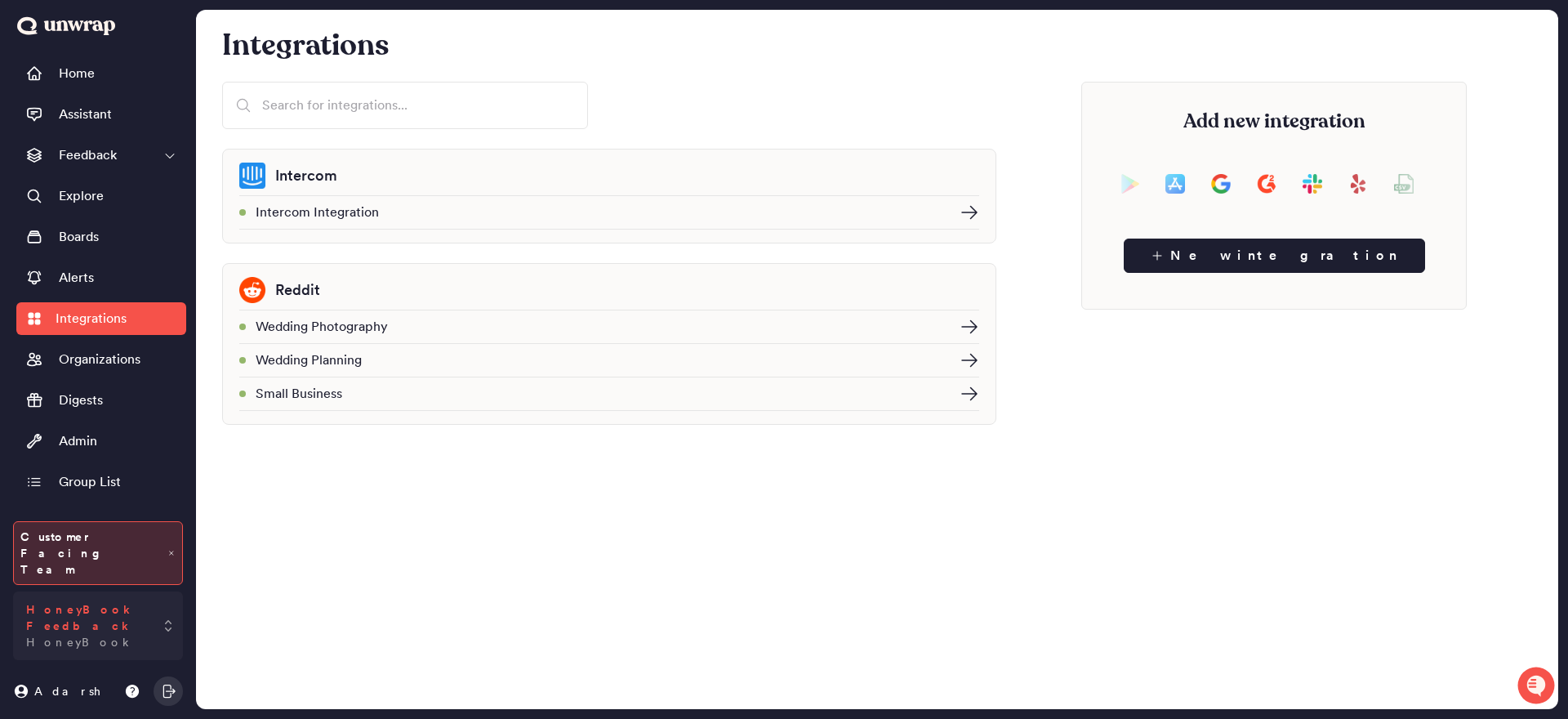 click on "HoneyBook Feedback" at bounding box center (87, 618) 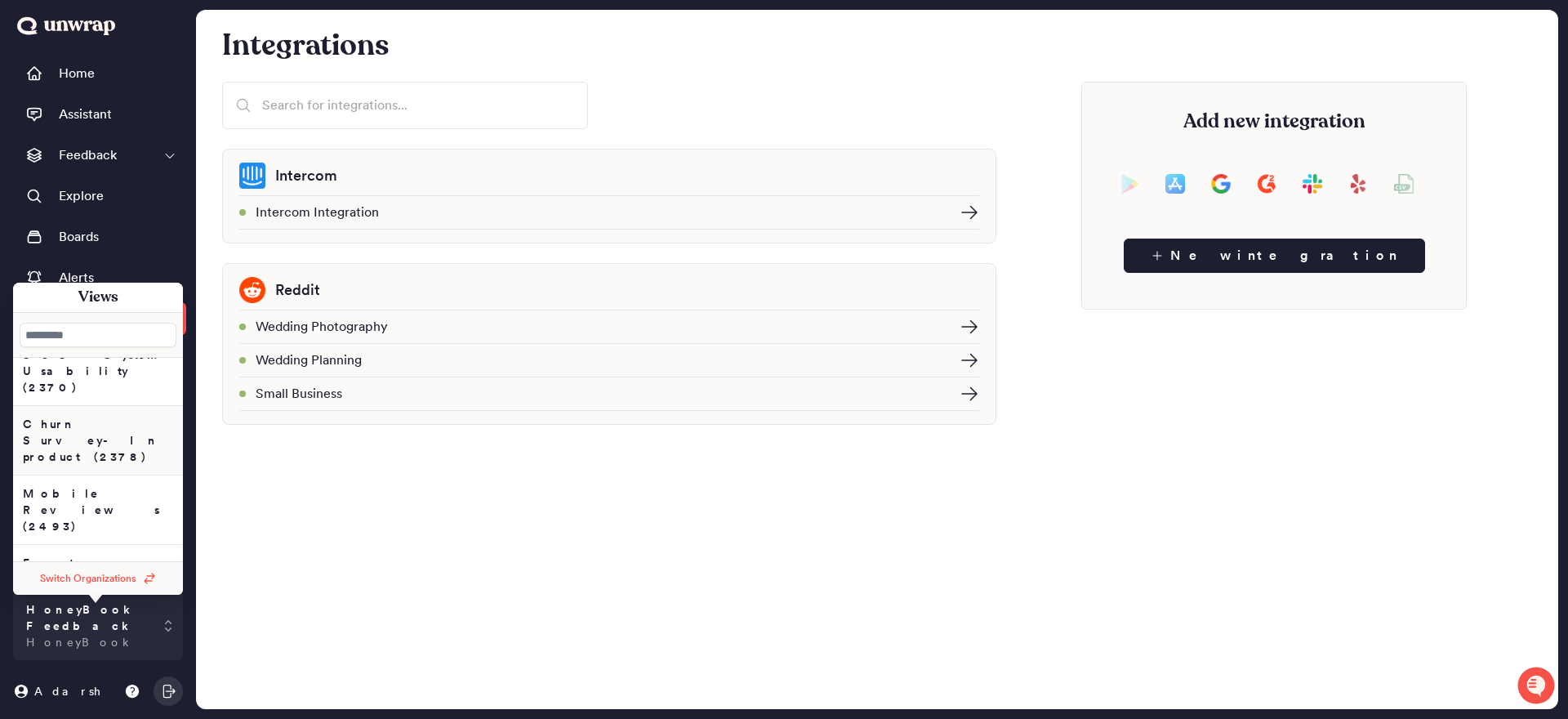 scroll, scrollTop: 118, scrollLeft: 0, axis: vertical 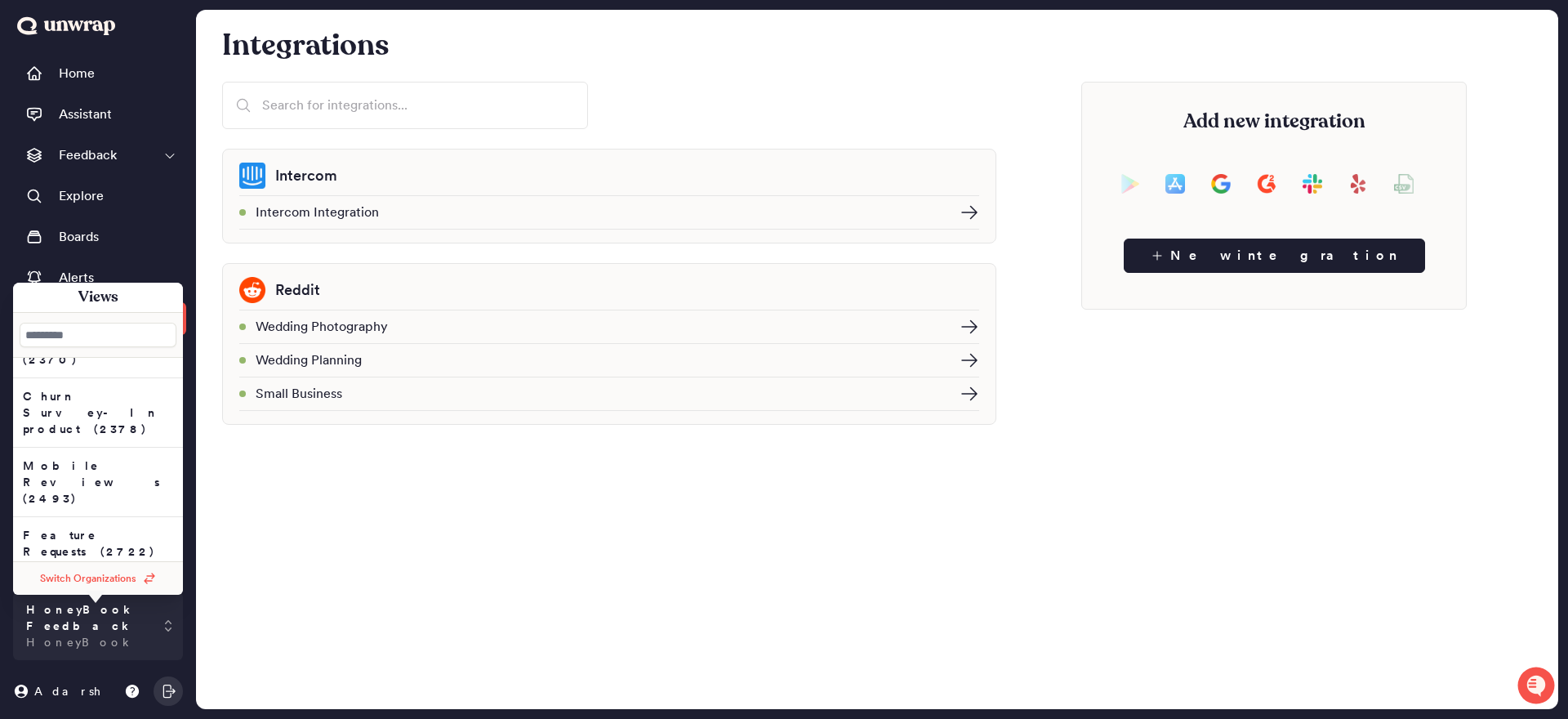 click on "Gainsights (2760)" at bounding box center (98, 274) 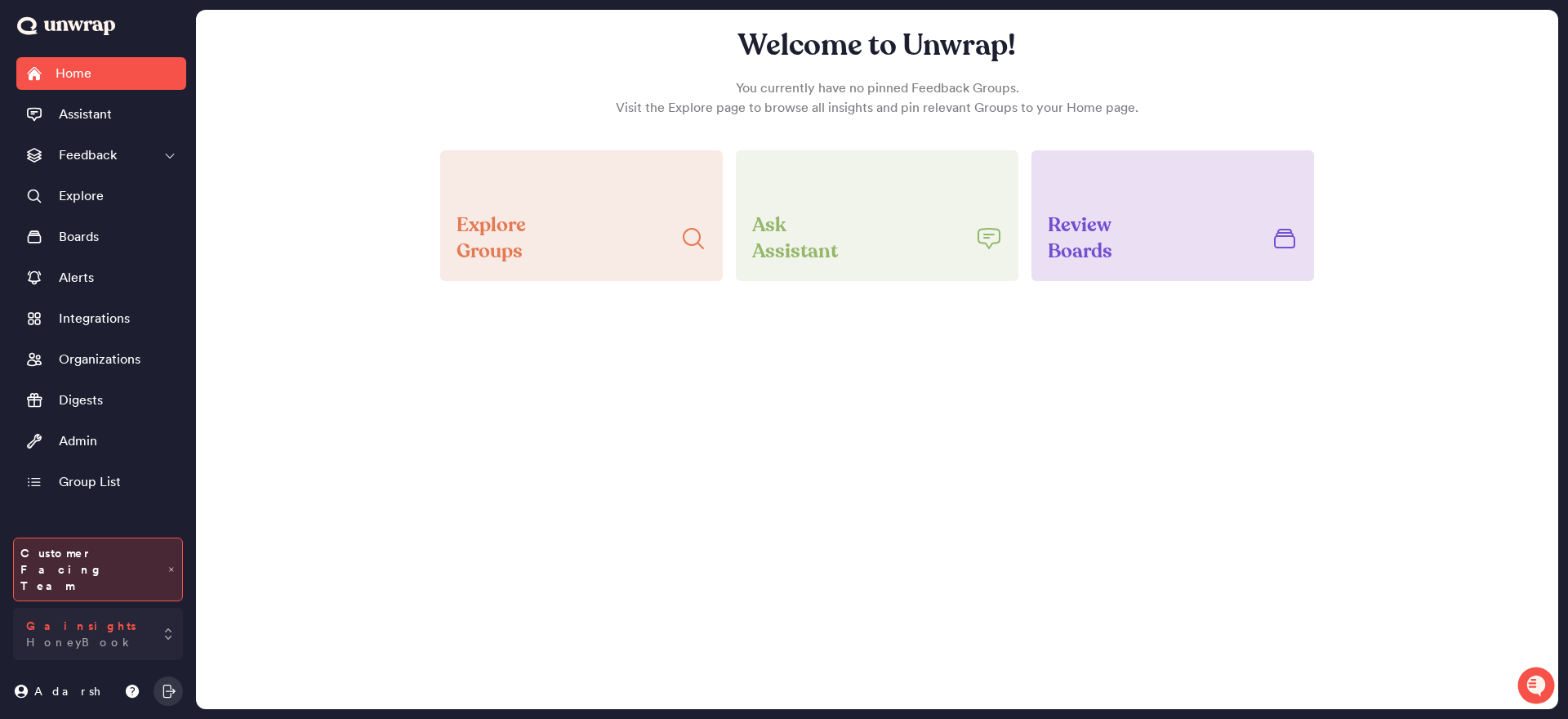 click on "Gainsights HoneyBook" at bounding box center (98, 634) 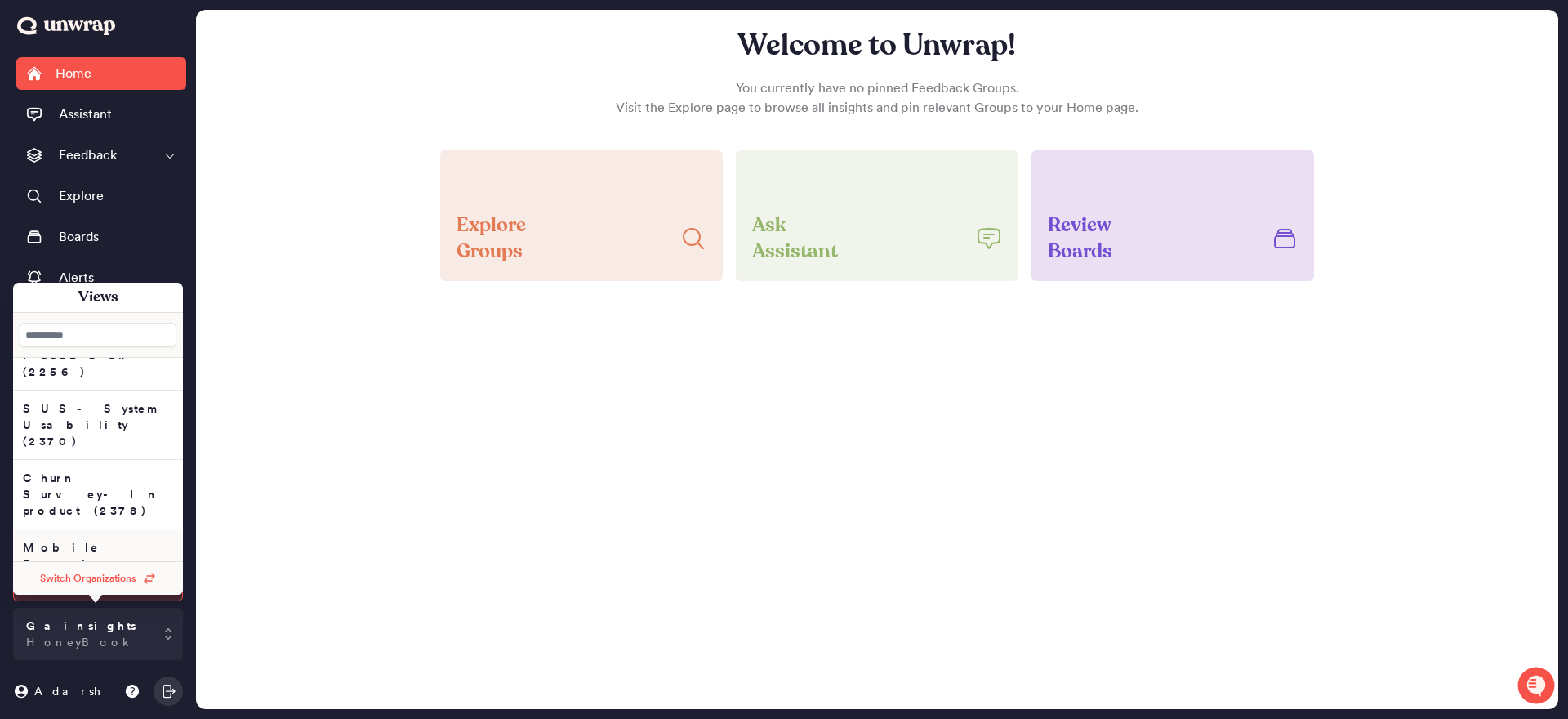 scroll, scrollTop: 74, scrollLeft: 0, axis: vertical 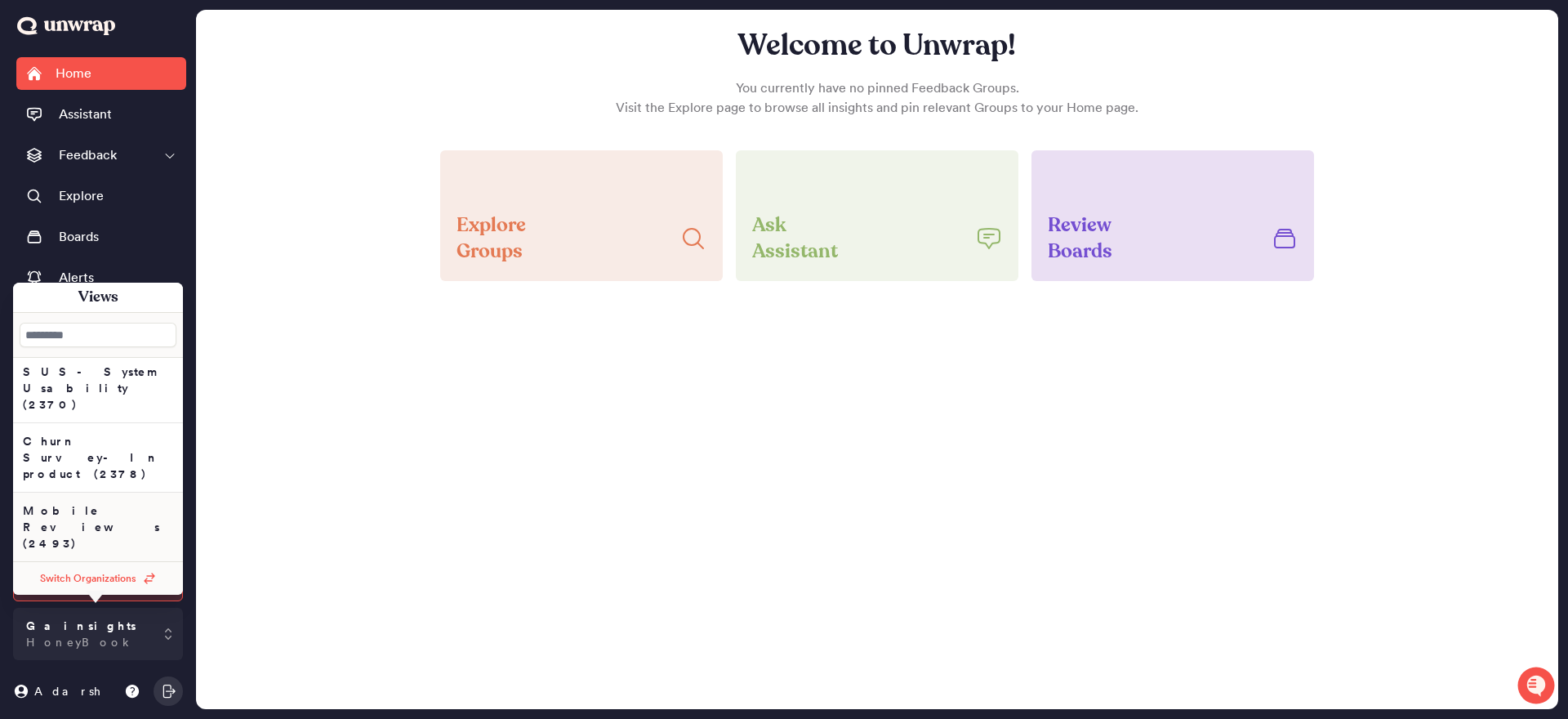 click on "Mobile Reviews (2493)" at bounding box center [98, 319] 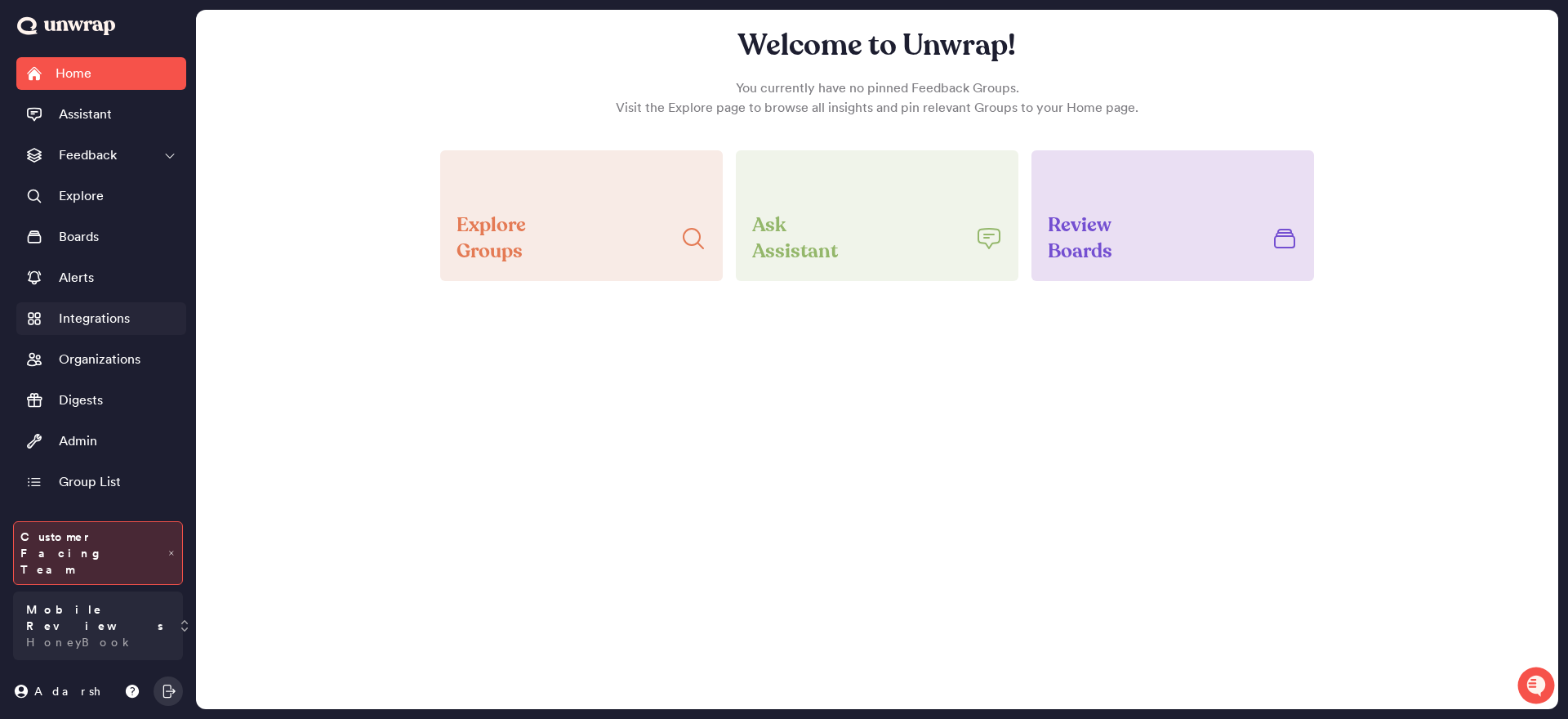 click on "Integrations" at bounding box center (94, 319) 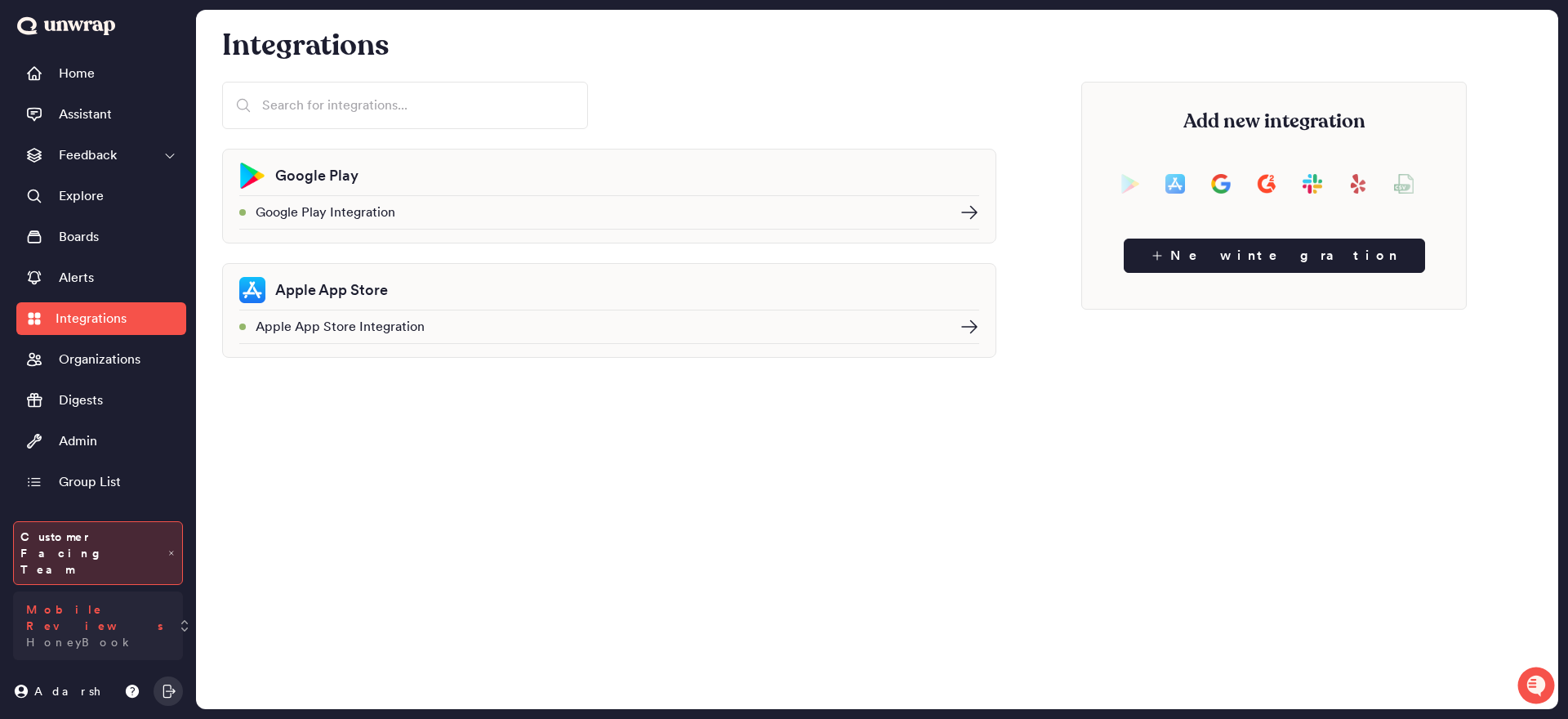 click on "Mobile Reviews HoneyBook" at bounding box center [98, 626] 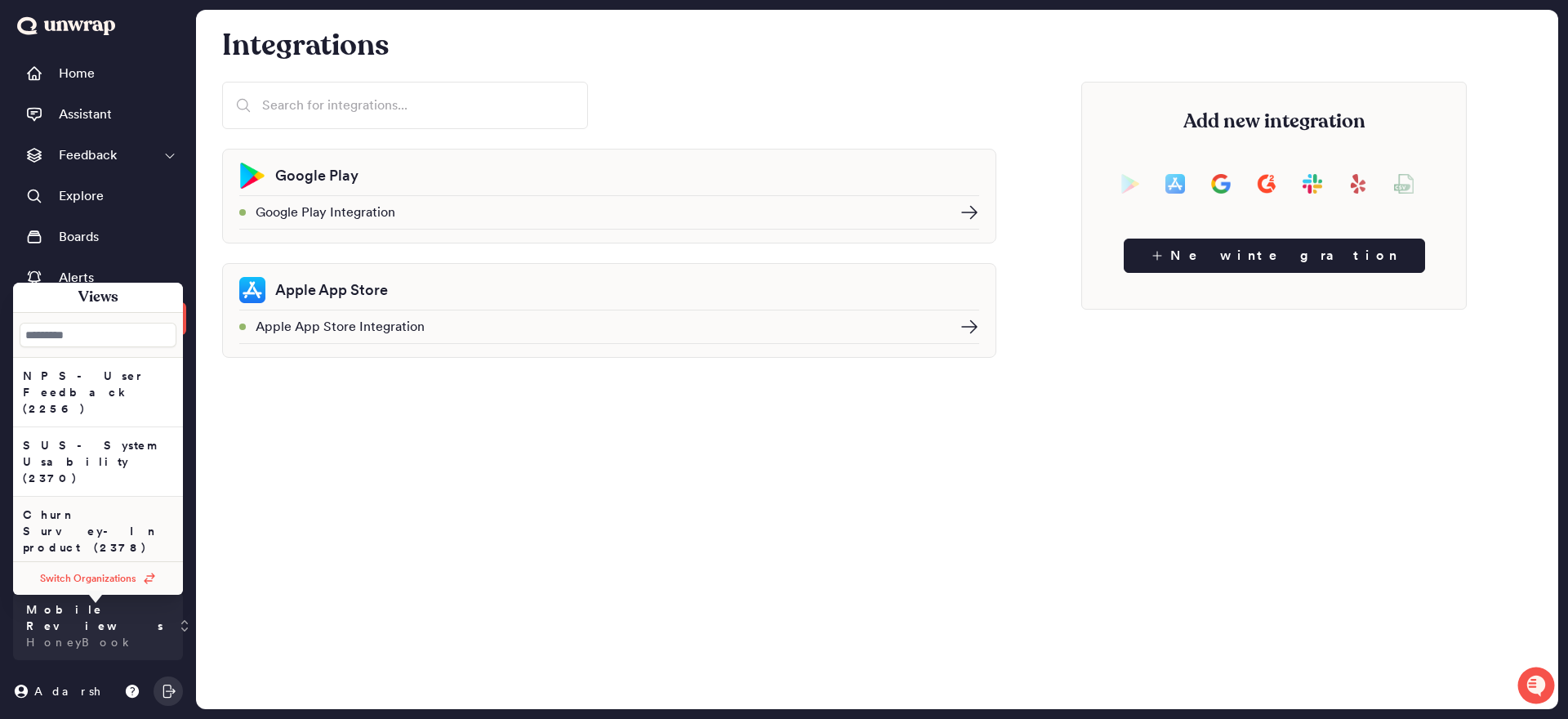 click on "Churn Survey- In product (2378)" at bounding box center (98, 392) 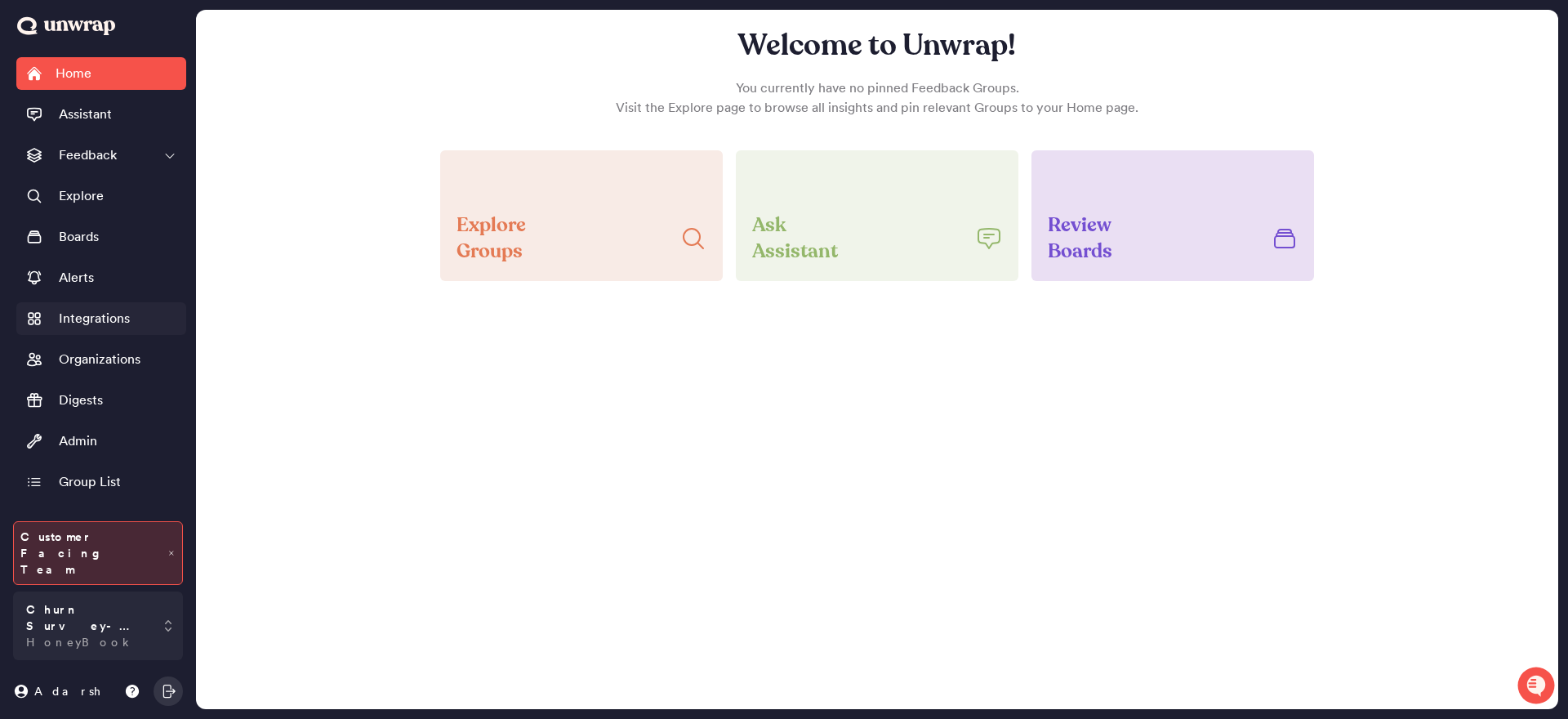 click on "Integrations" at bounding box center [94, 319] 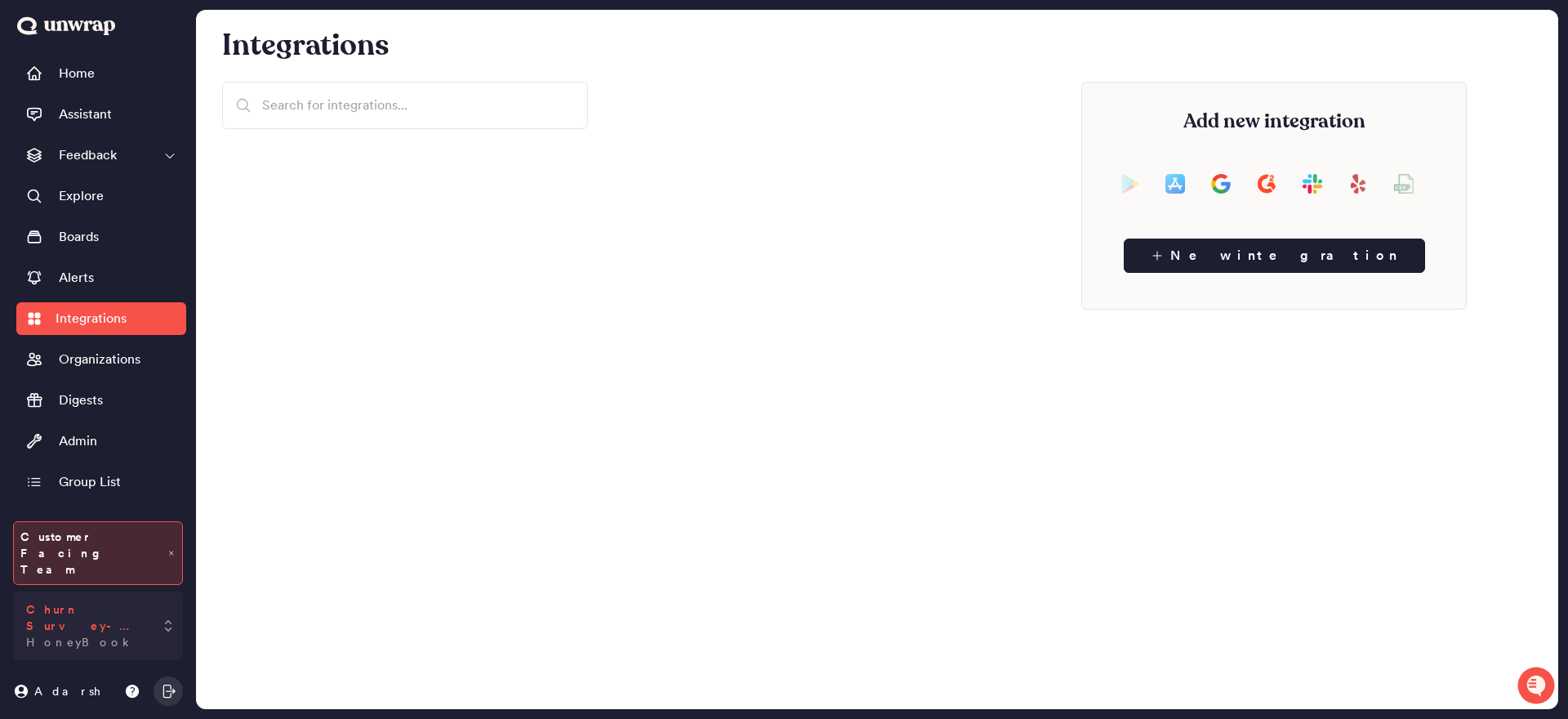 click on "Churn Survey- In product HoneyBook" at bounding box center (87, 626) 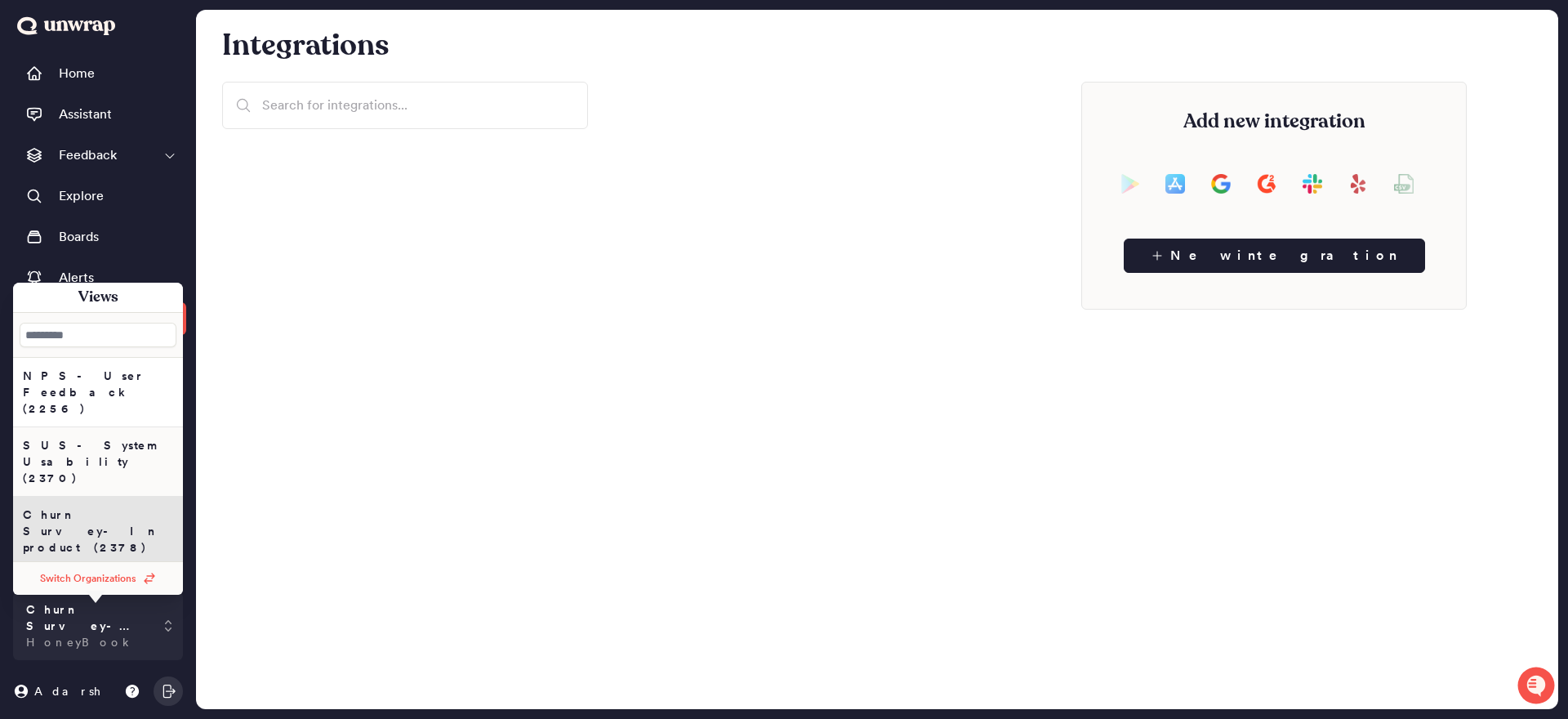 click on "SUS- System Usability (2370)" at bounding box center (98, 392) 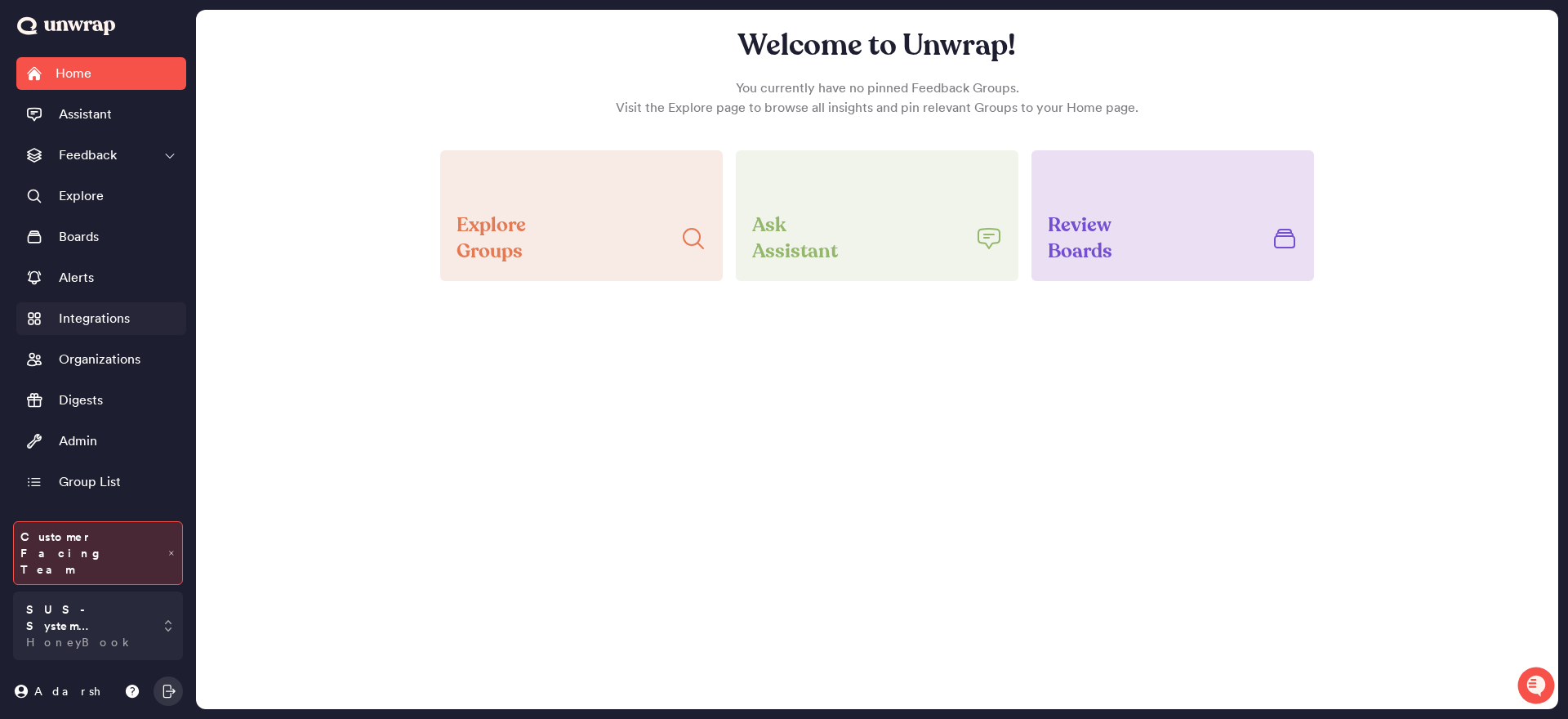 click on "Integrations" at bounding box center (94, 319) 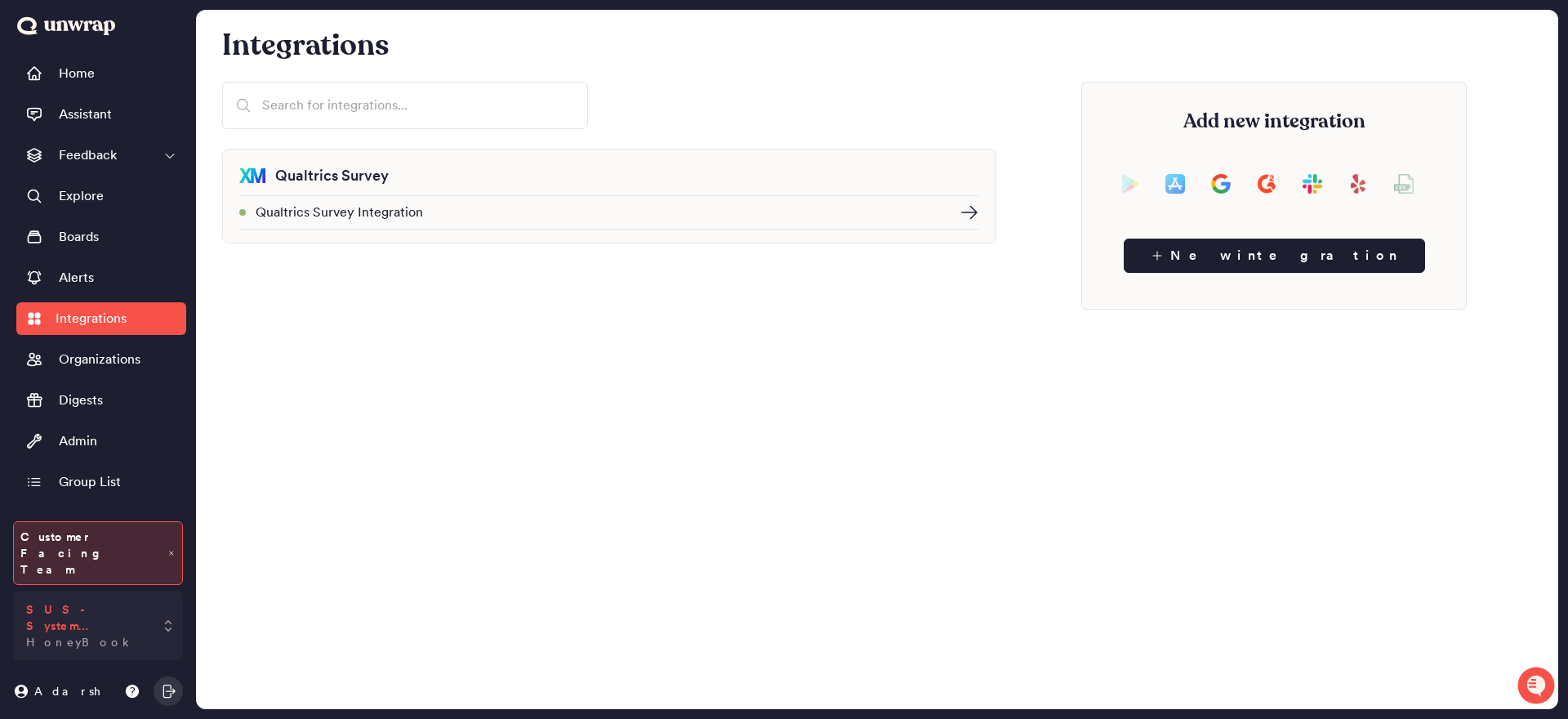 click 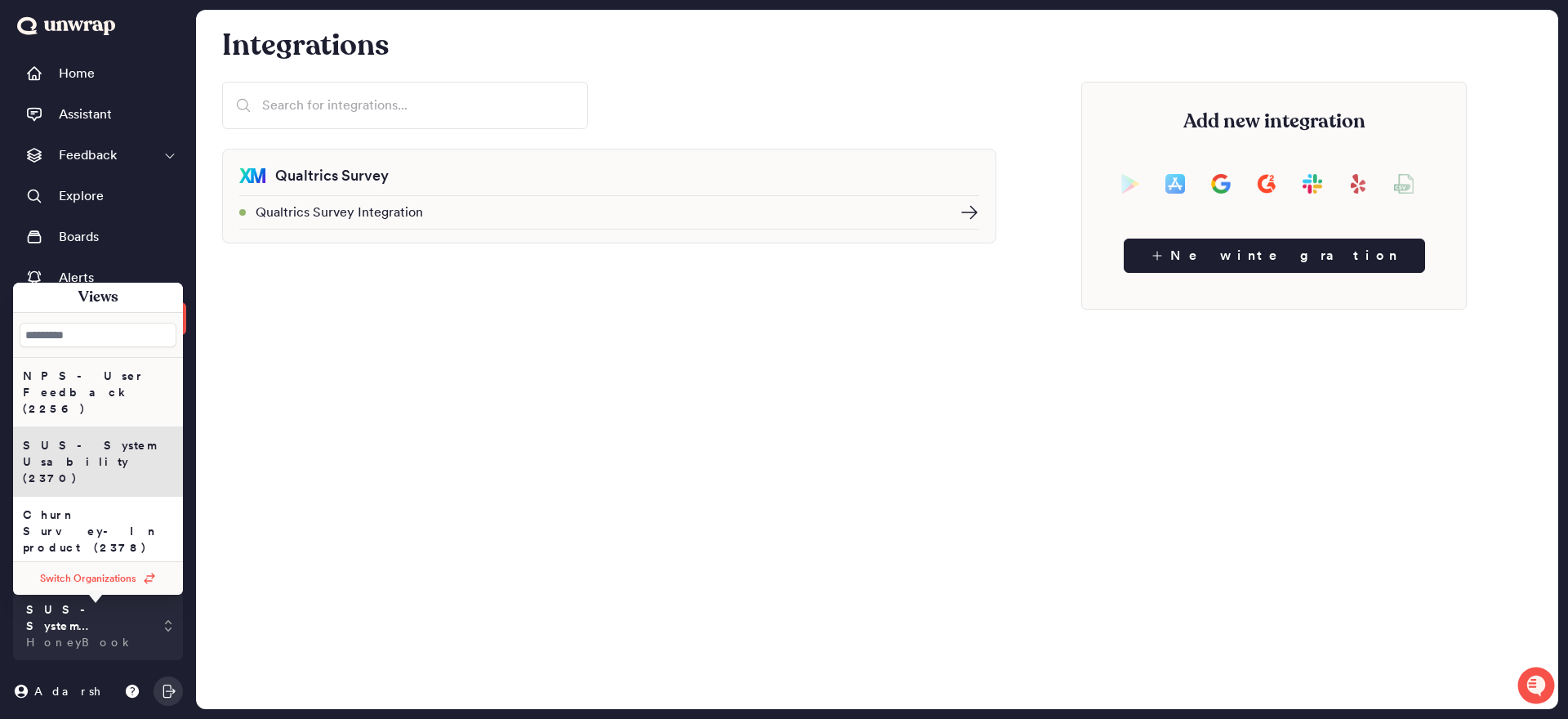 click on "NPS- User Feedback (2256)" at bounding box center [98, 392] 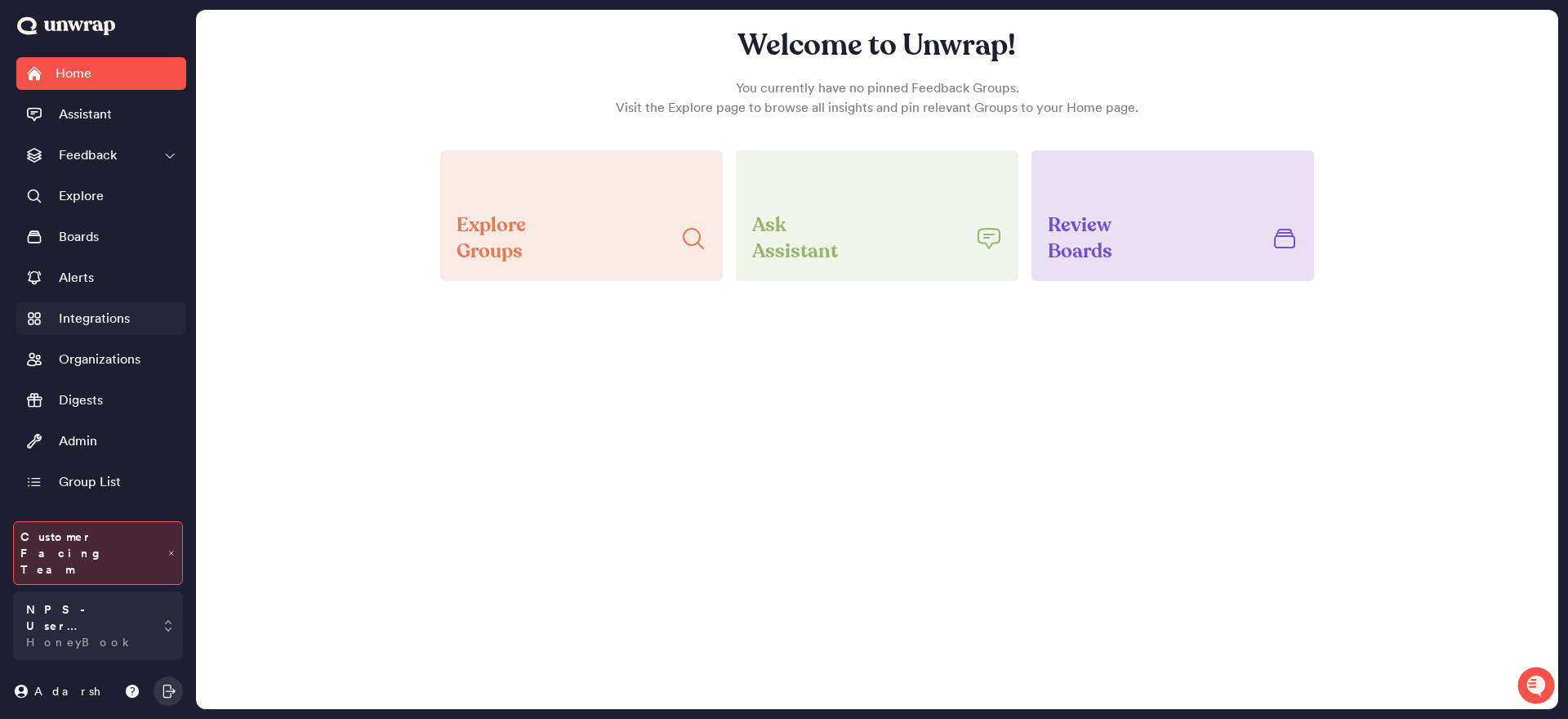 click on "Integrations" at bounding box center (101, 319) 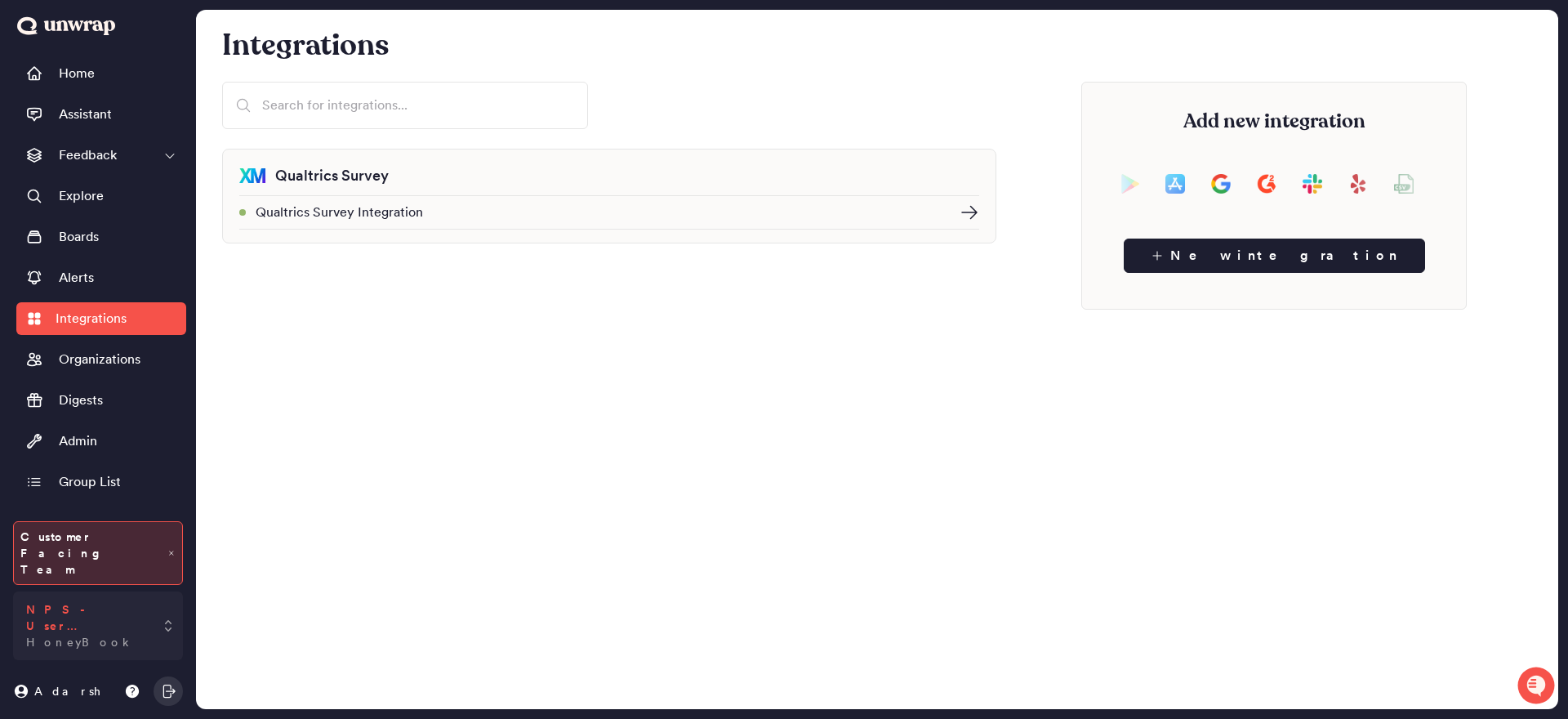click on "HoneyBook" at bounding box center (80, 642) 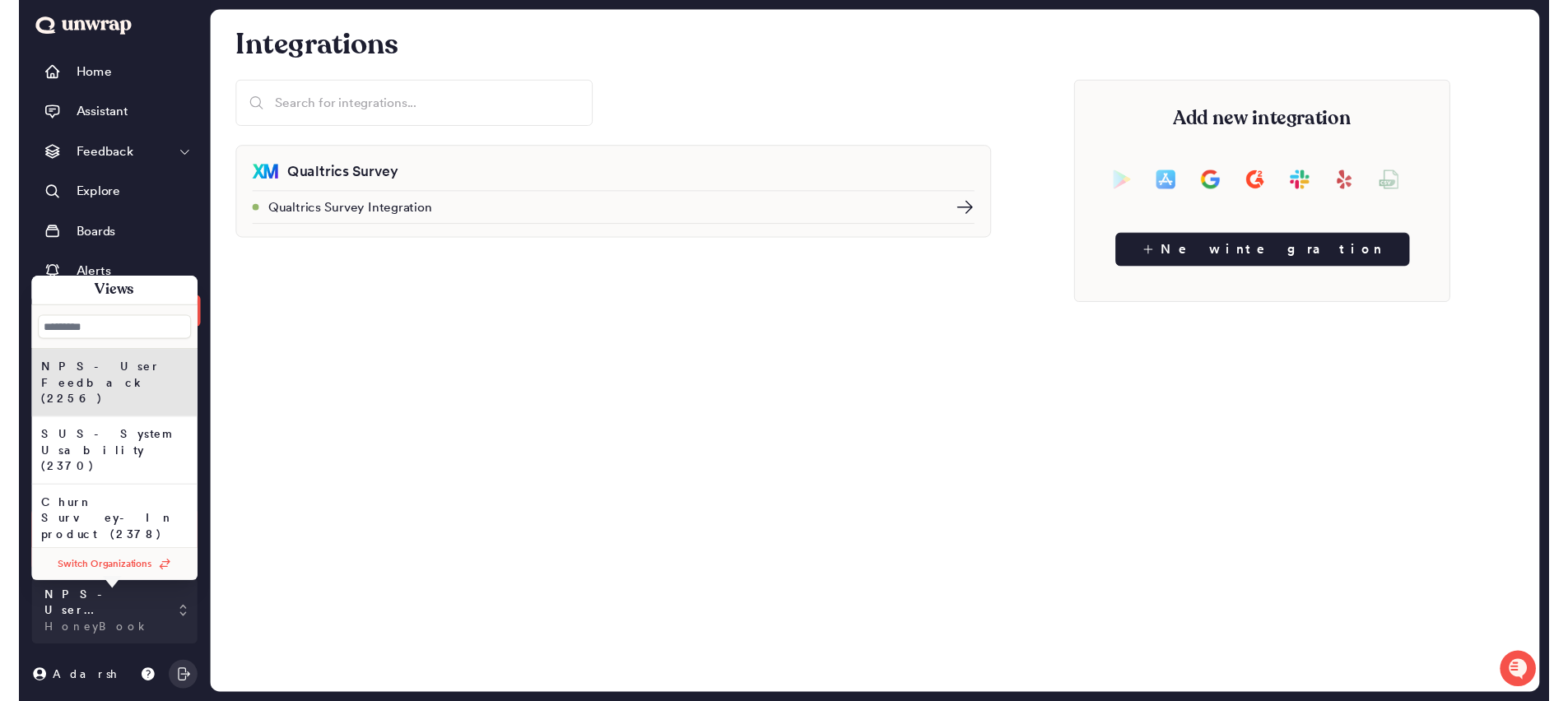 scroll, scrollTop: 119, scrollLeft: 0, axis: vertical 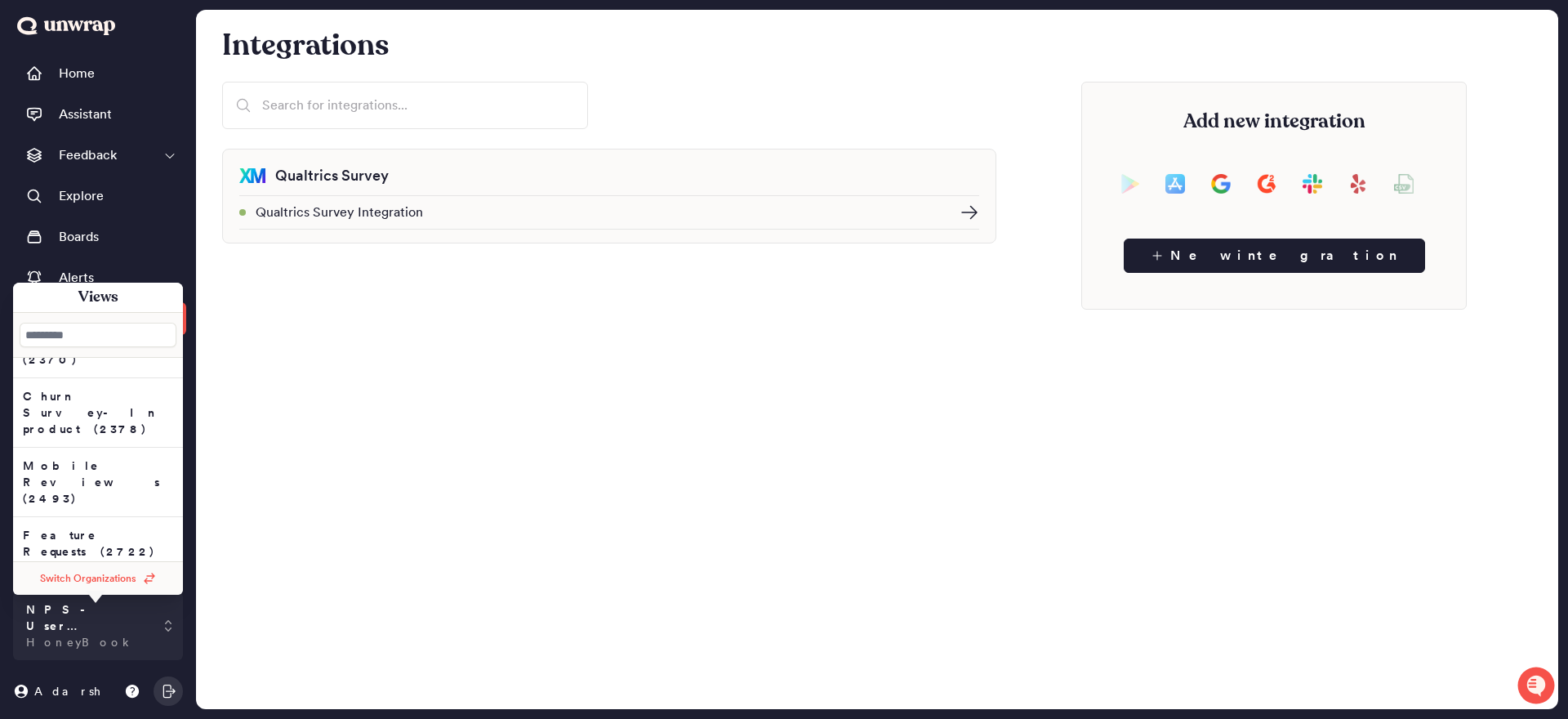 click on "HoneyBook Feedback (3401)" at bounding box center (98, 343) 